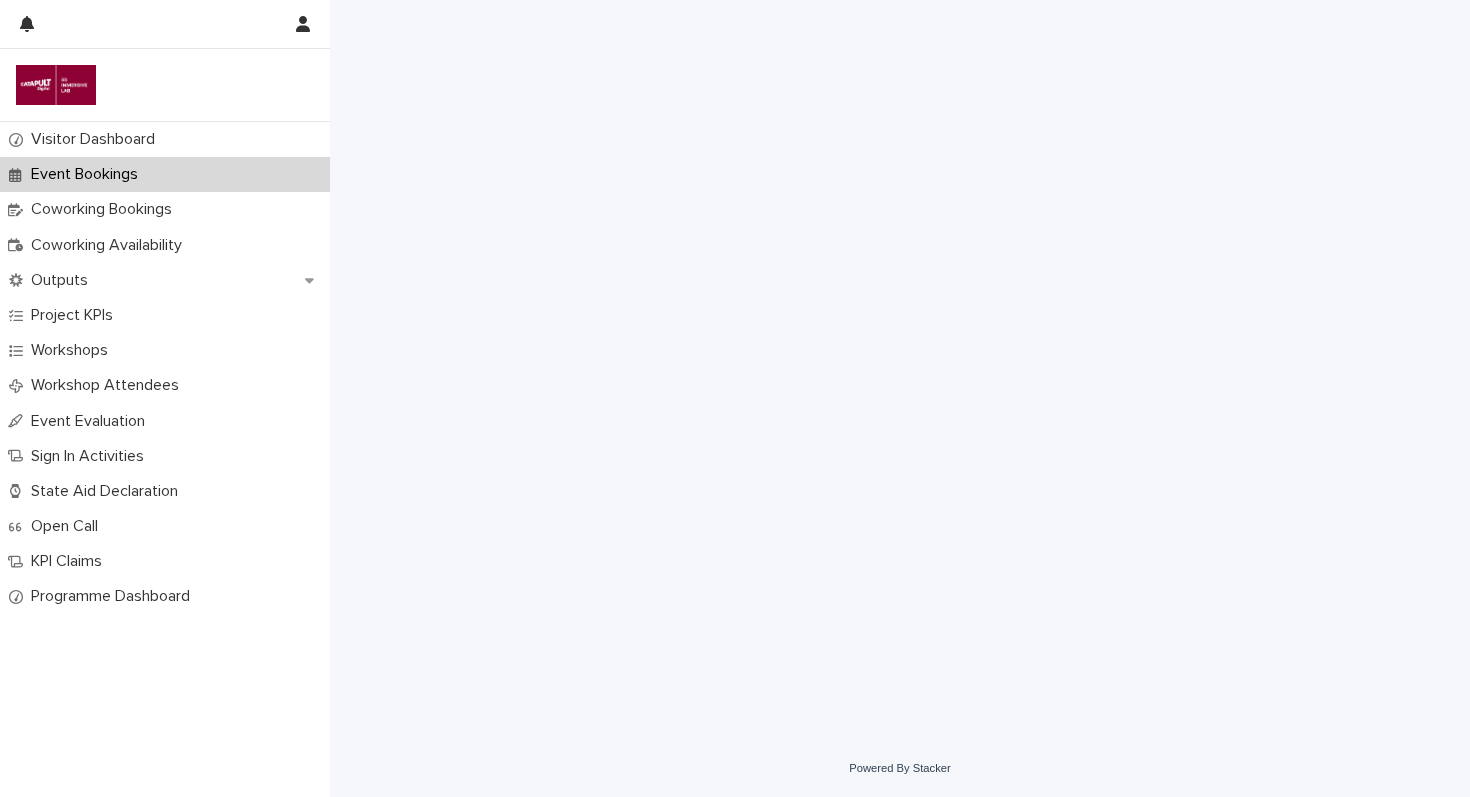 scroll, scrollTop: 0, scrollLeft: 0, axis: both 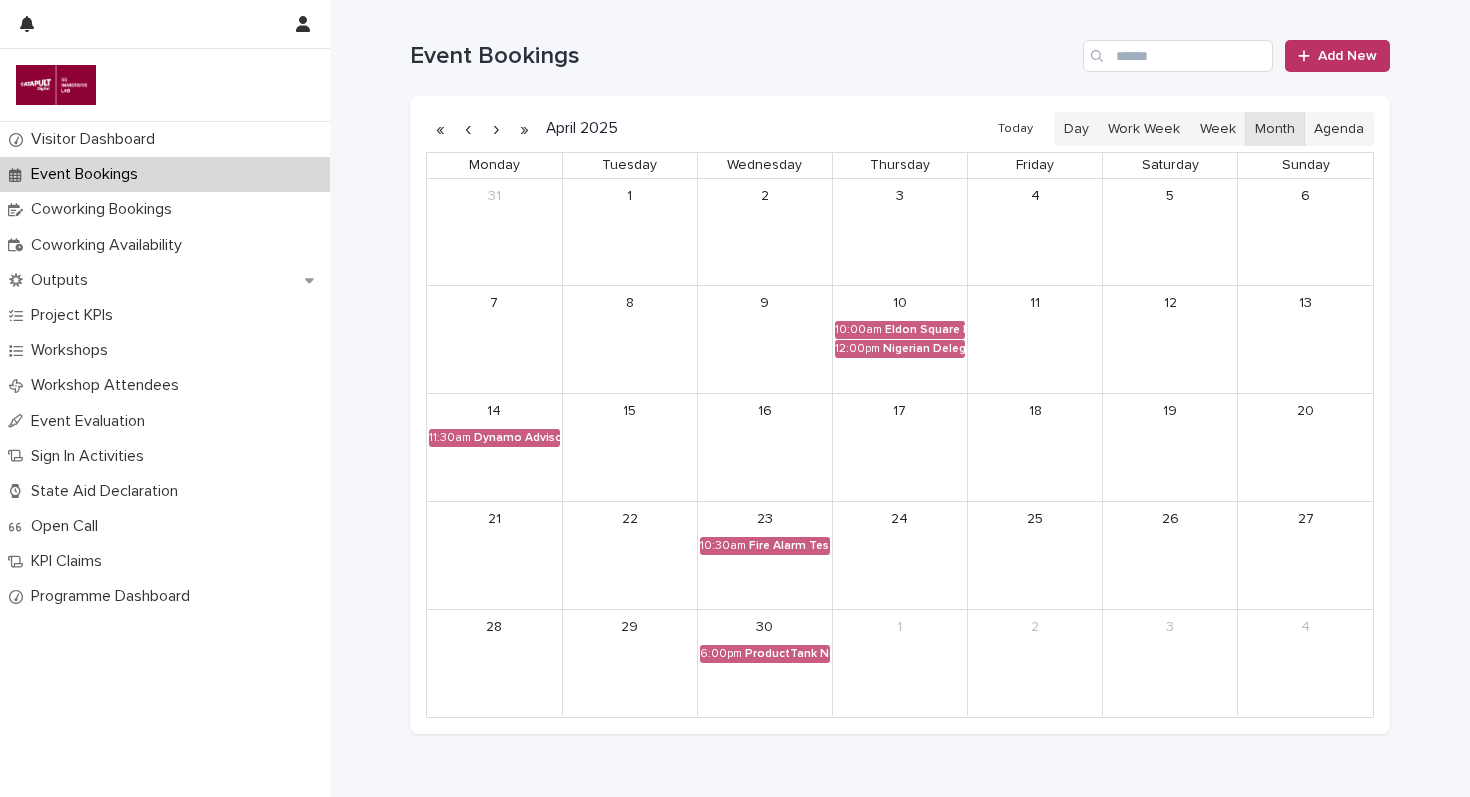 click at bounding box center (496, 129) 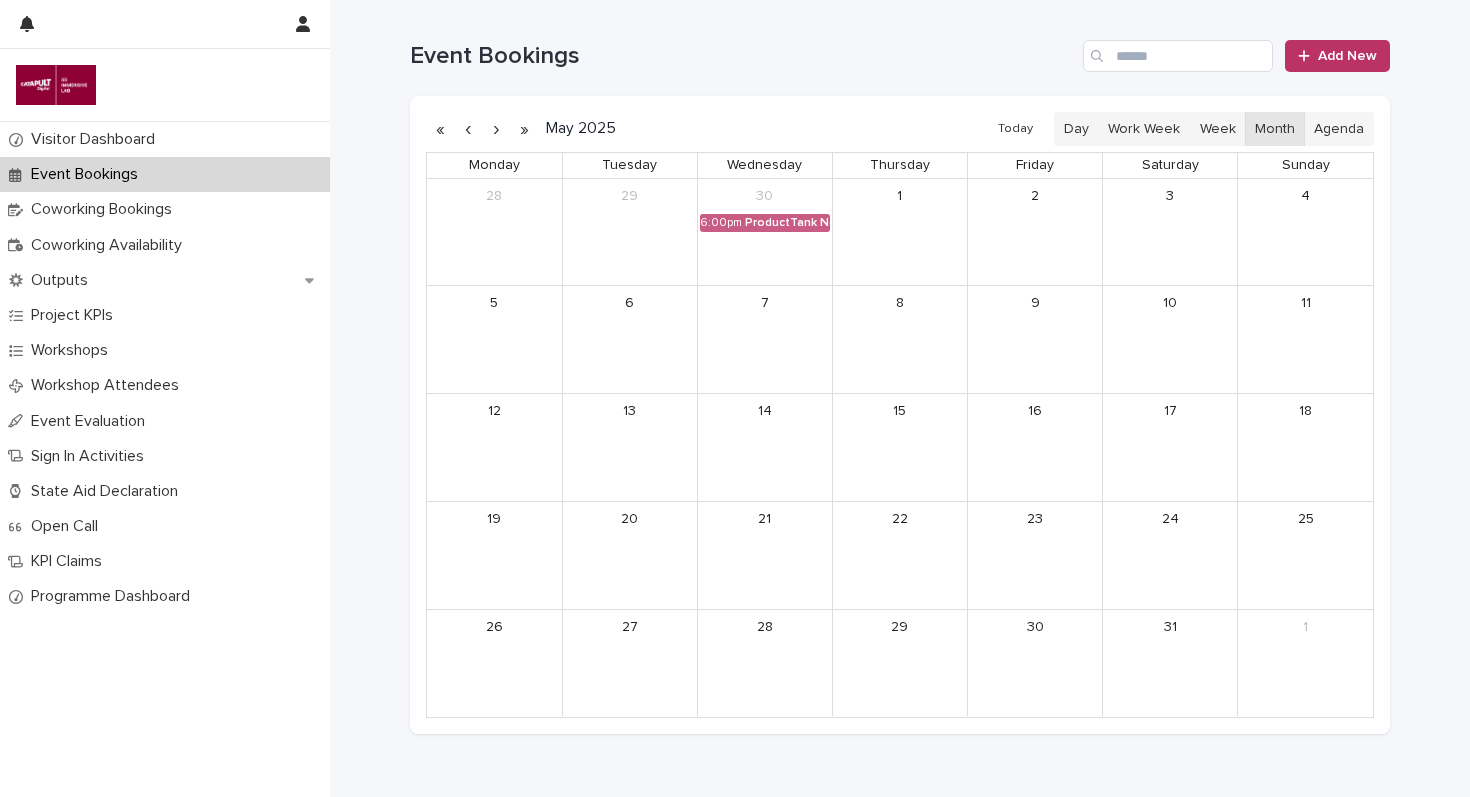 click at bounding box center [496, 129] 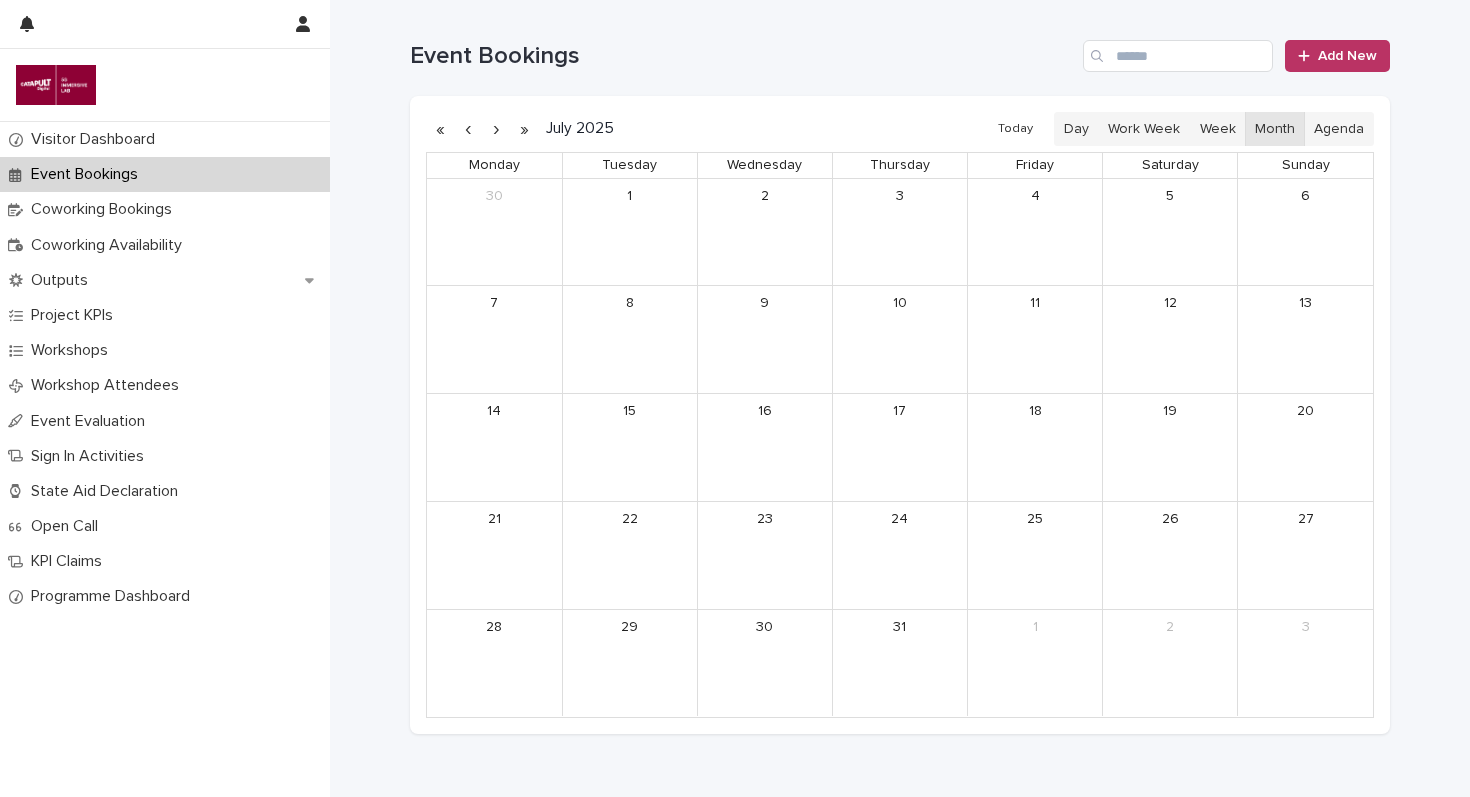 click at bounding box center [496, 129] 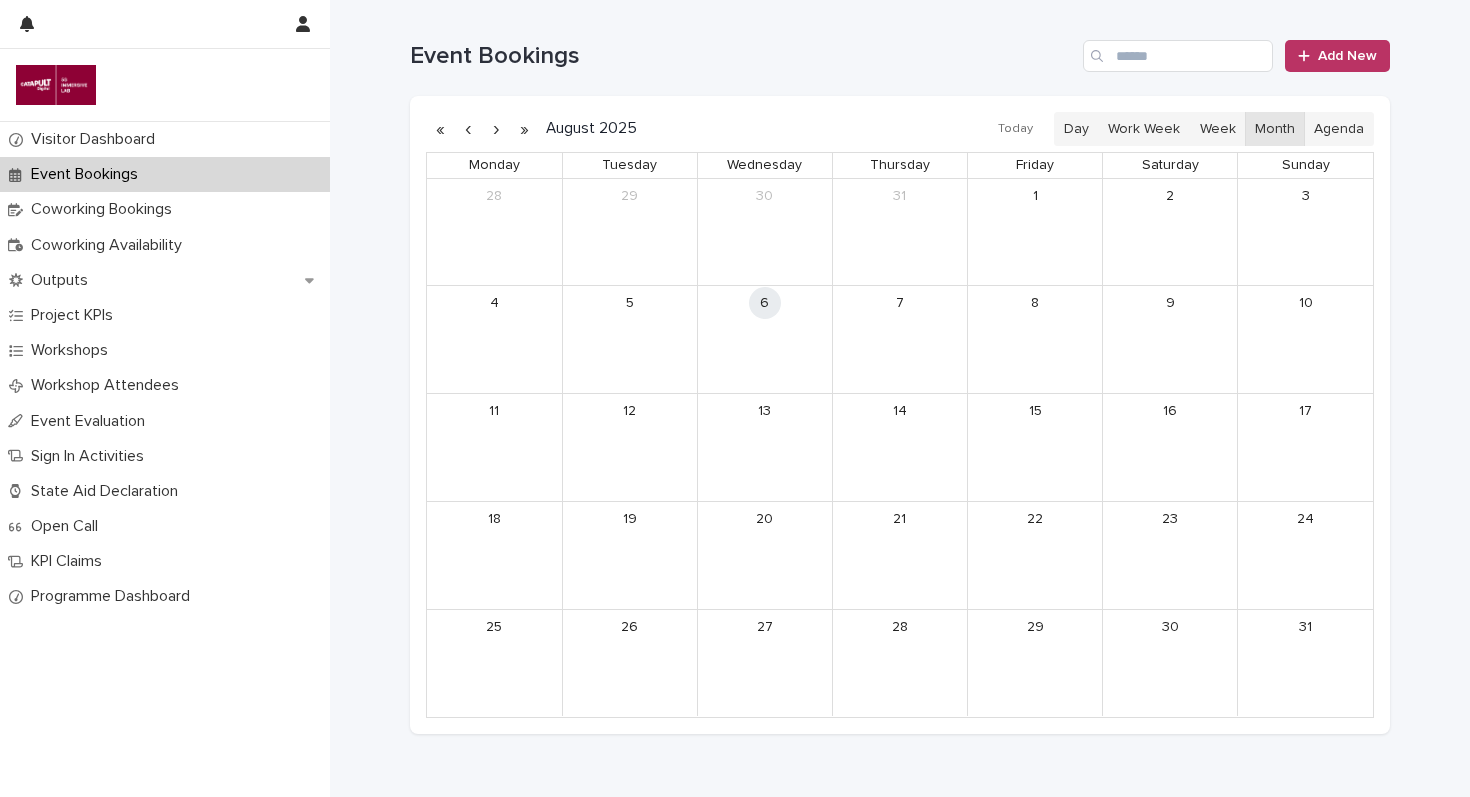 click at bounding box center (496, 129) 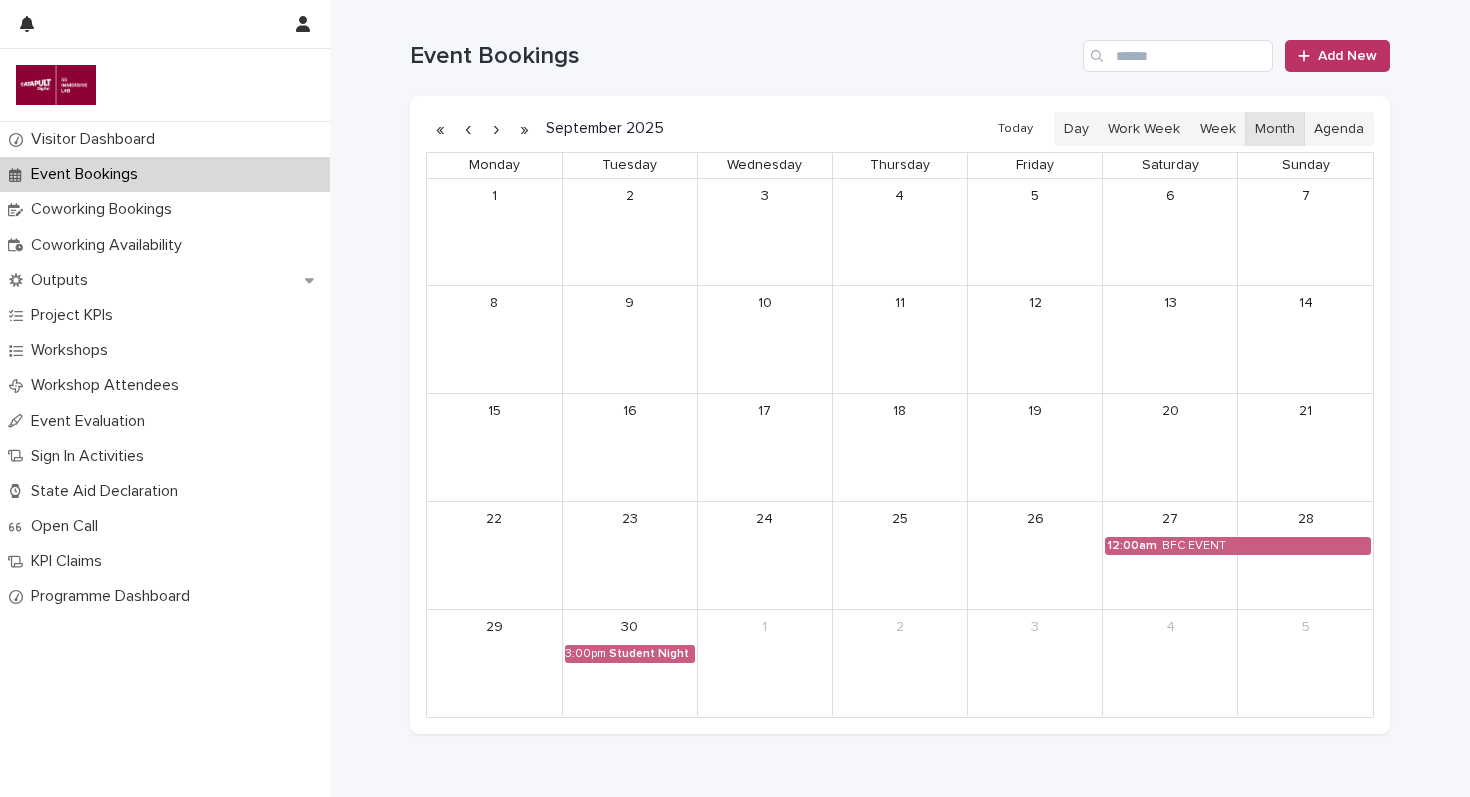 click at bounding box center [468, 129] 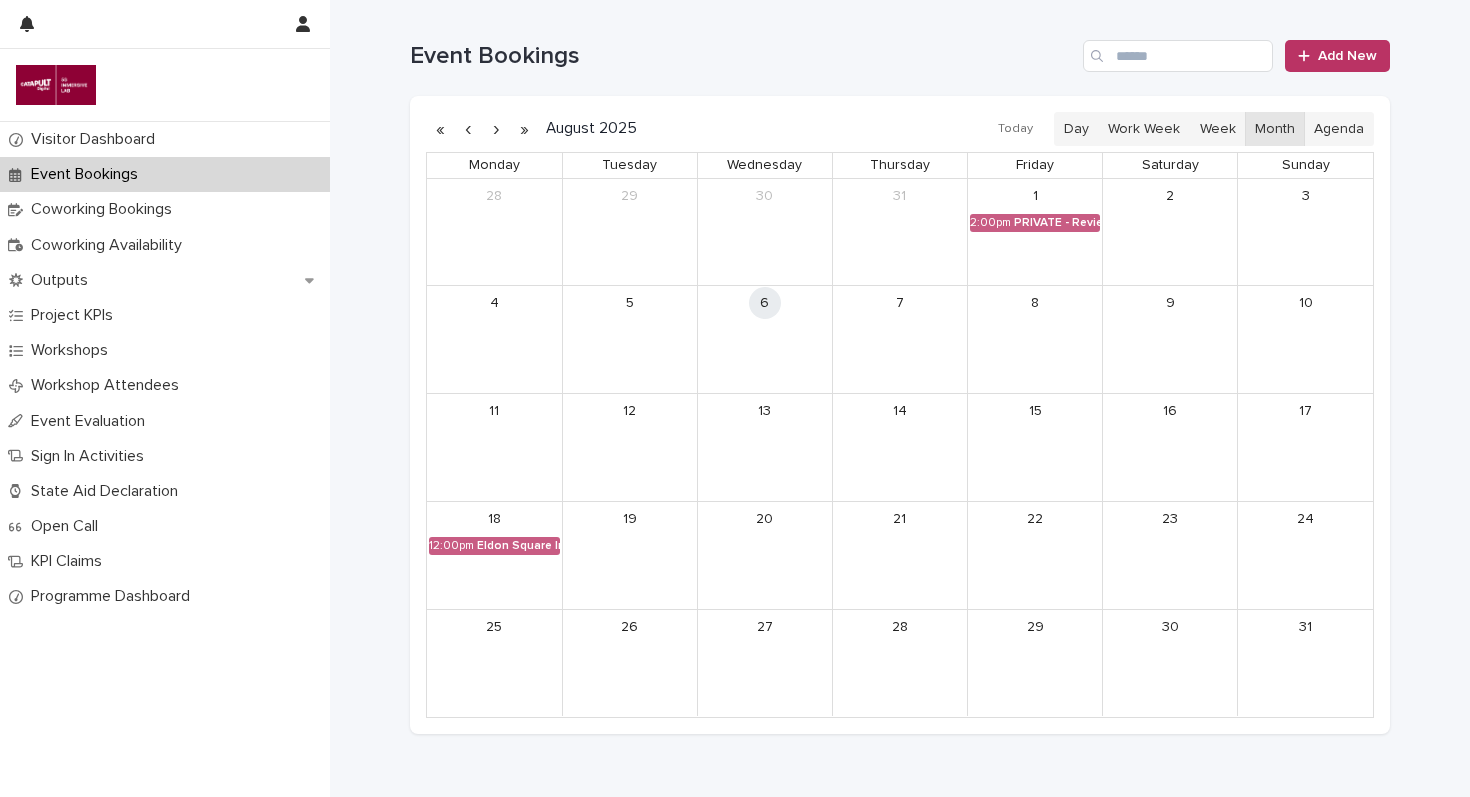 click on "19" at bounding box center (630, 518) 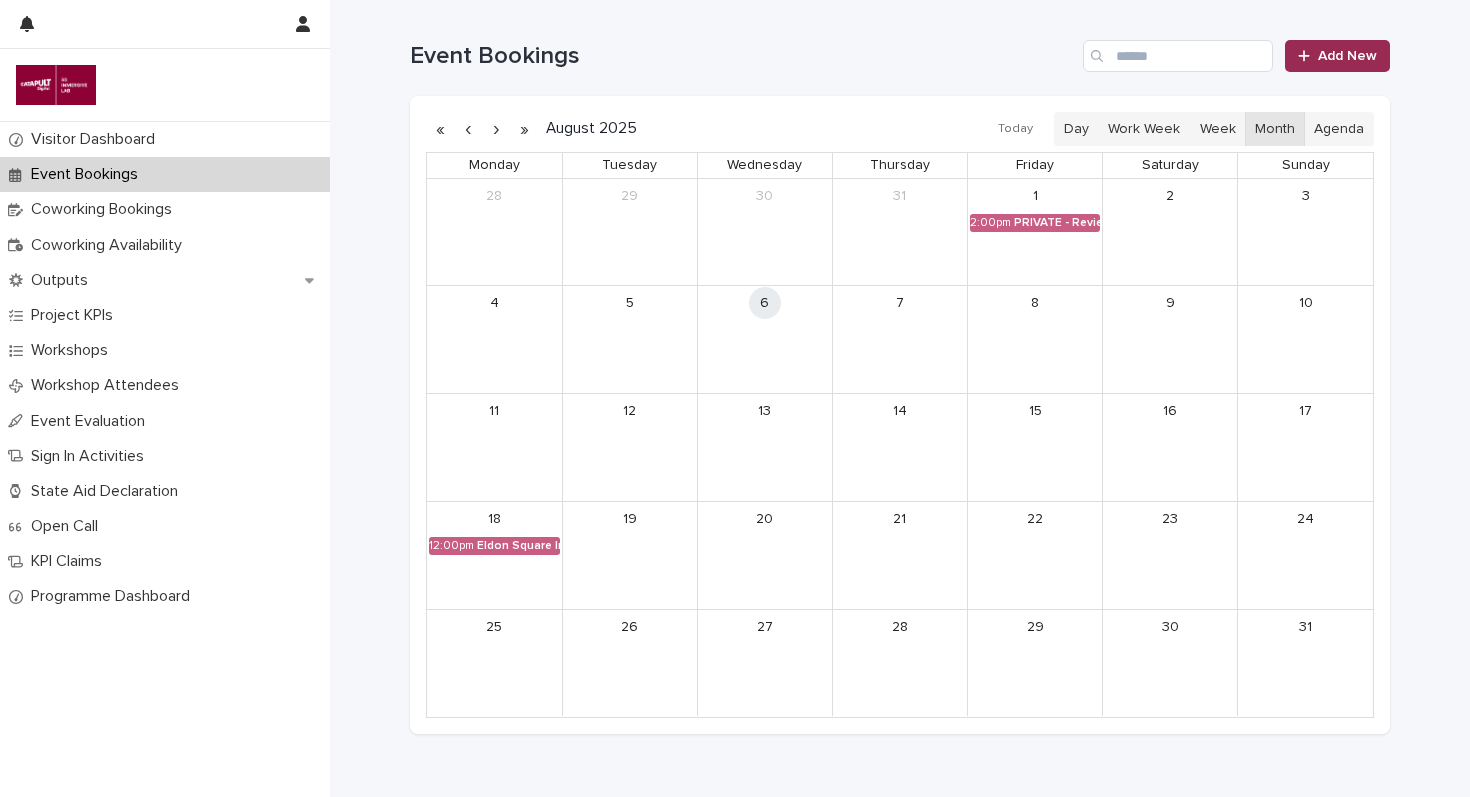 click on "Add New" at bounding box center (1337, 56) 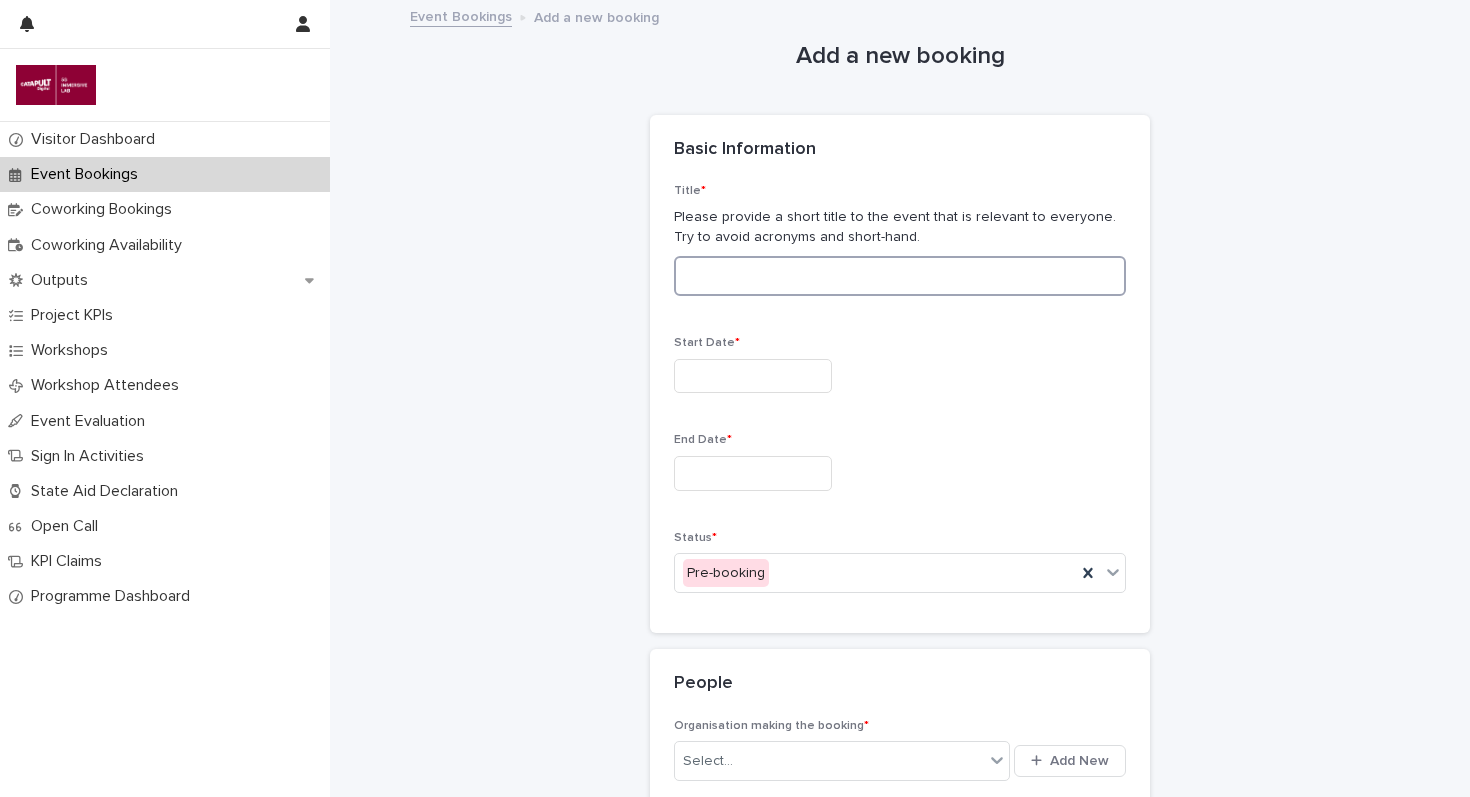 click at bounding box center (900, 276) 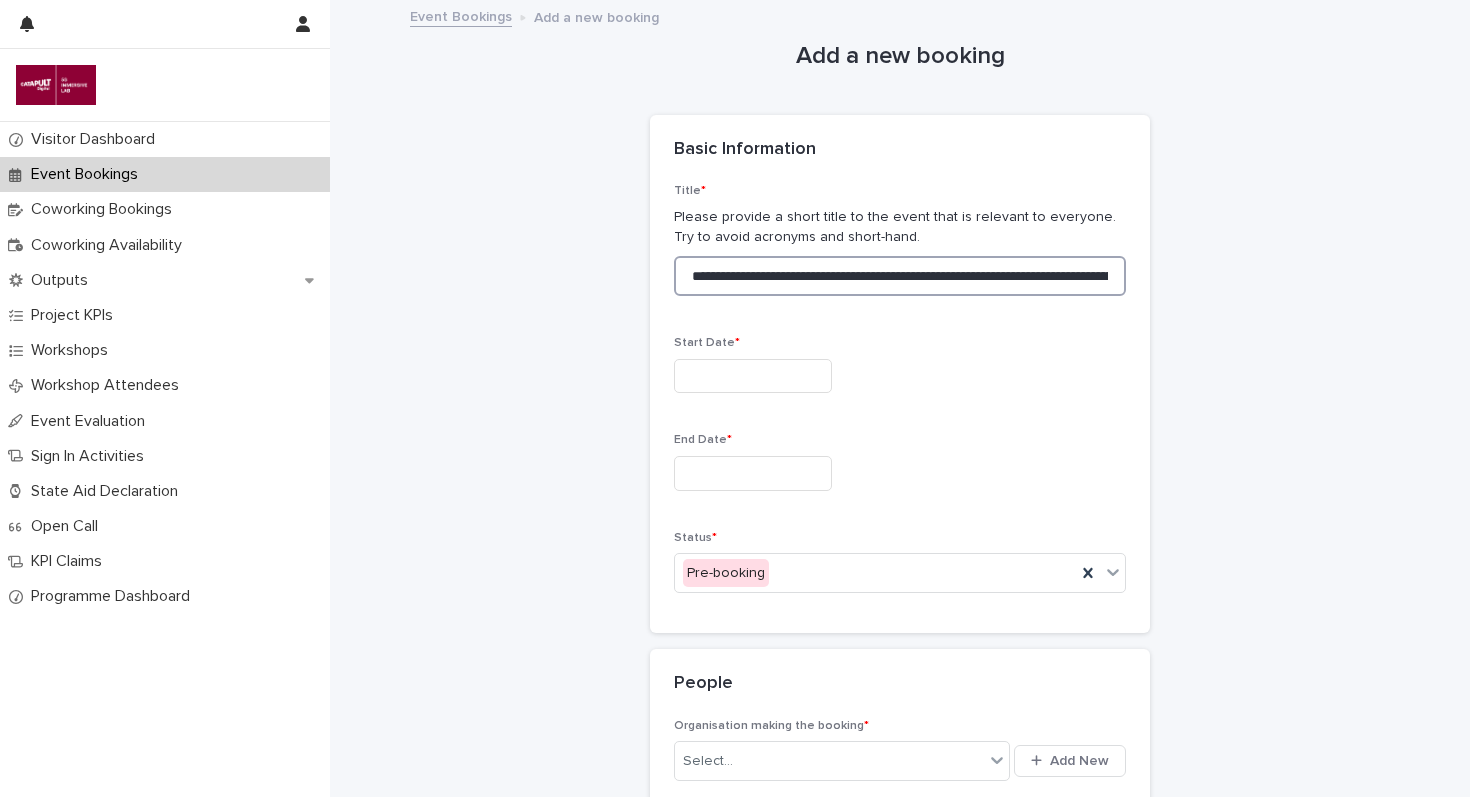 scroll, scrollTop: 0, scrollLeft: 255, axis: horizontal 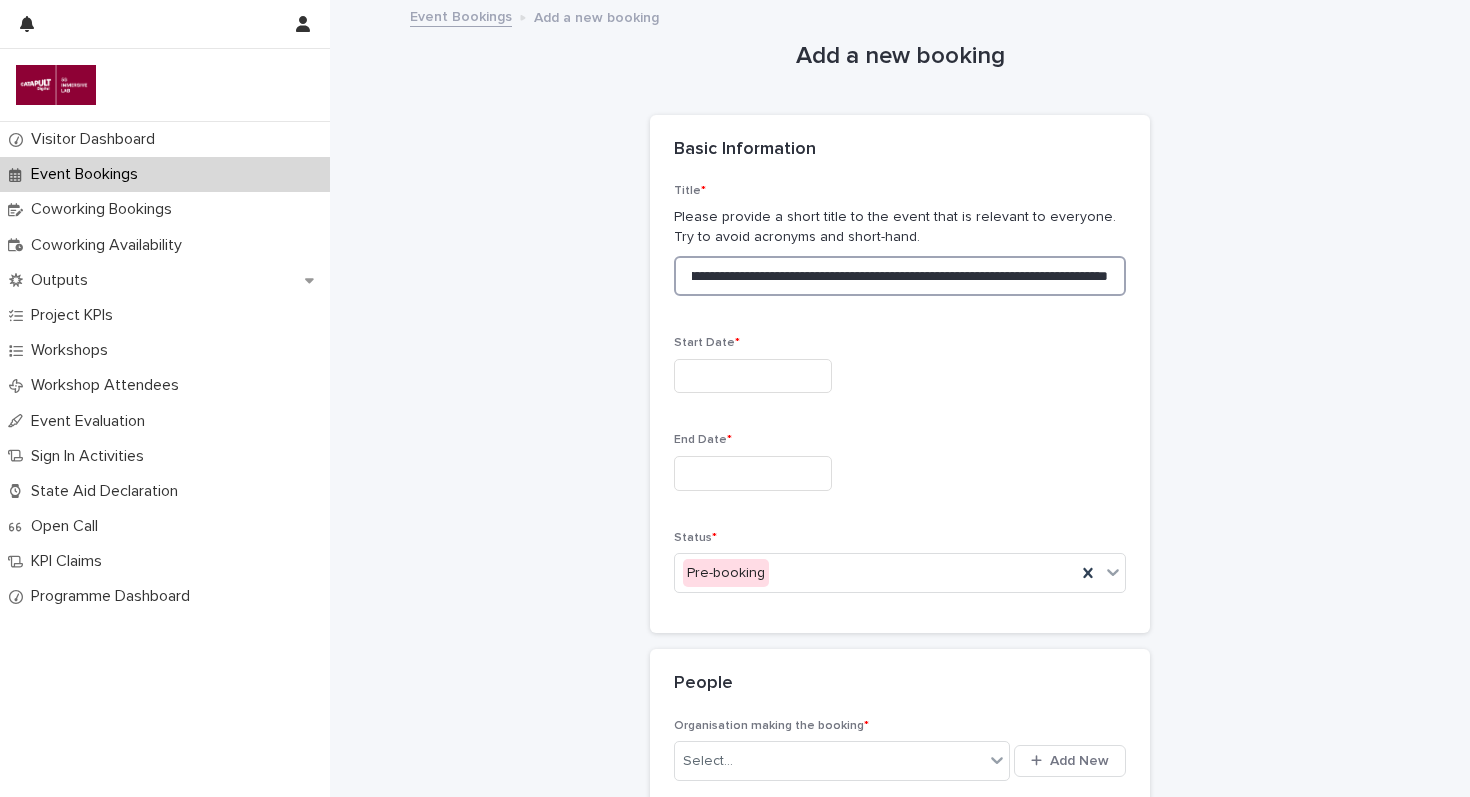 drag, startPoint x: 803, startPoint y: 273, endPoint x: 942, endPoint y: 325, distance: 148.40822 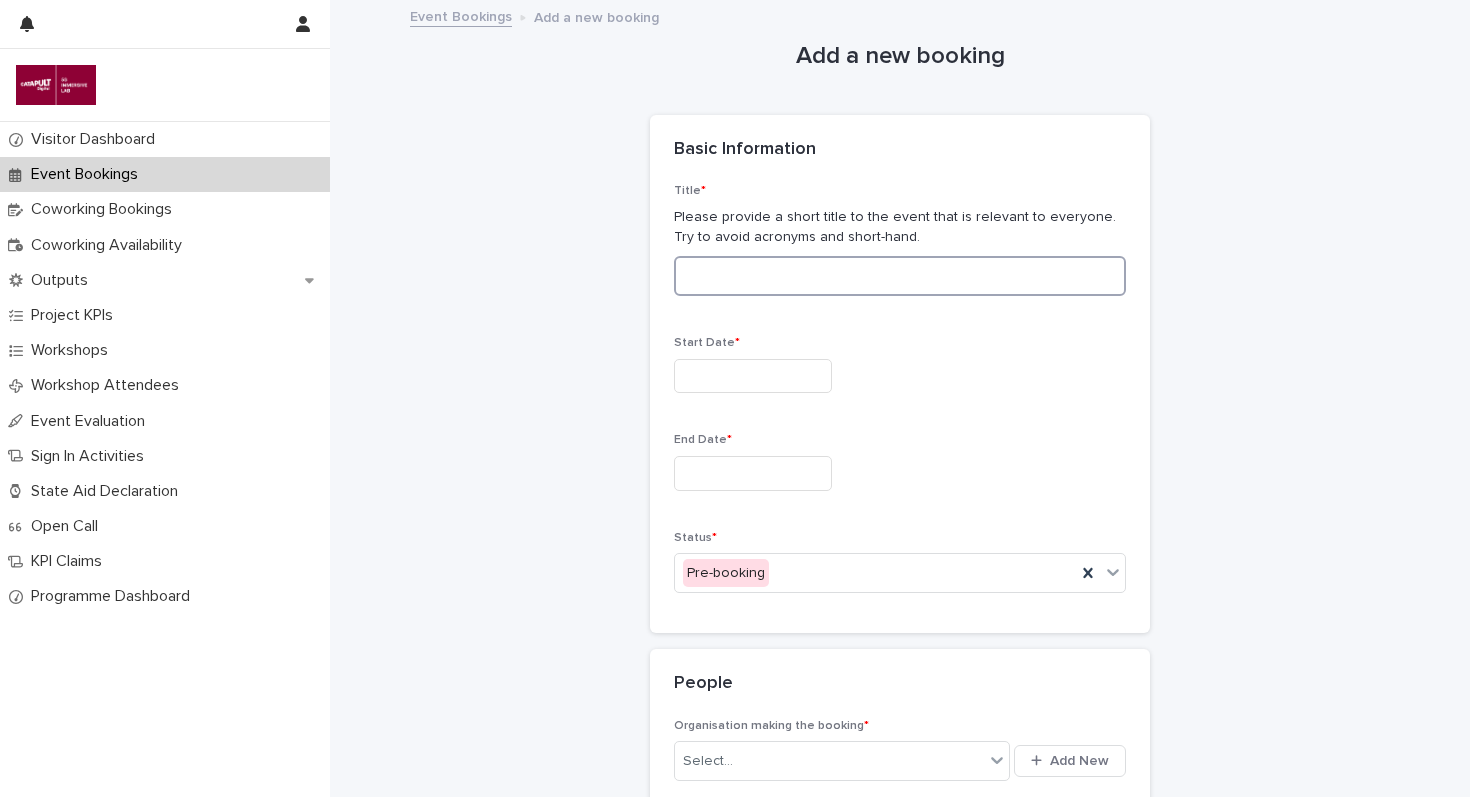 scroll, scrollTop: 0, scrollLeft: 0, axis: both 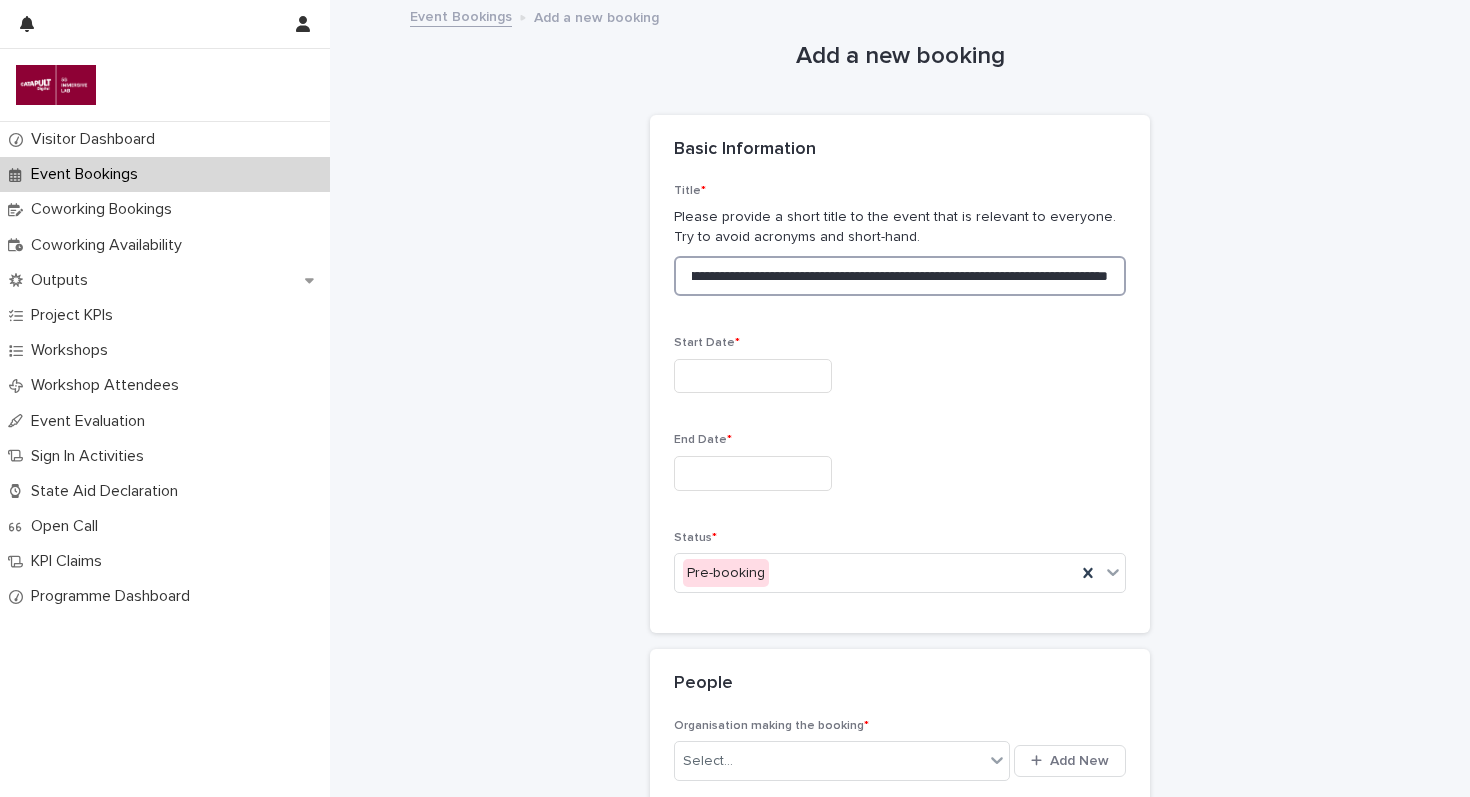 drag, startPoint x: 802, startPoint y: 272, endPoint x: 1343, endPoint y: 296, distance: 541.5321 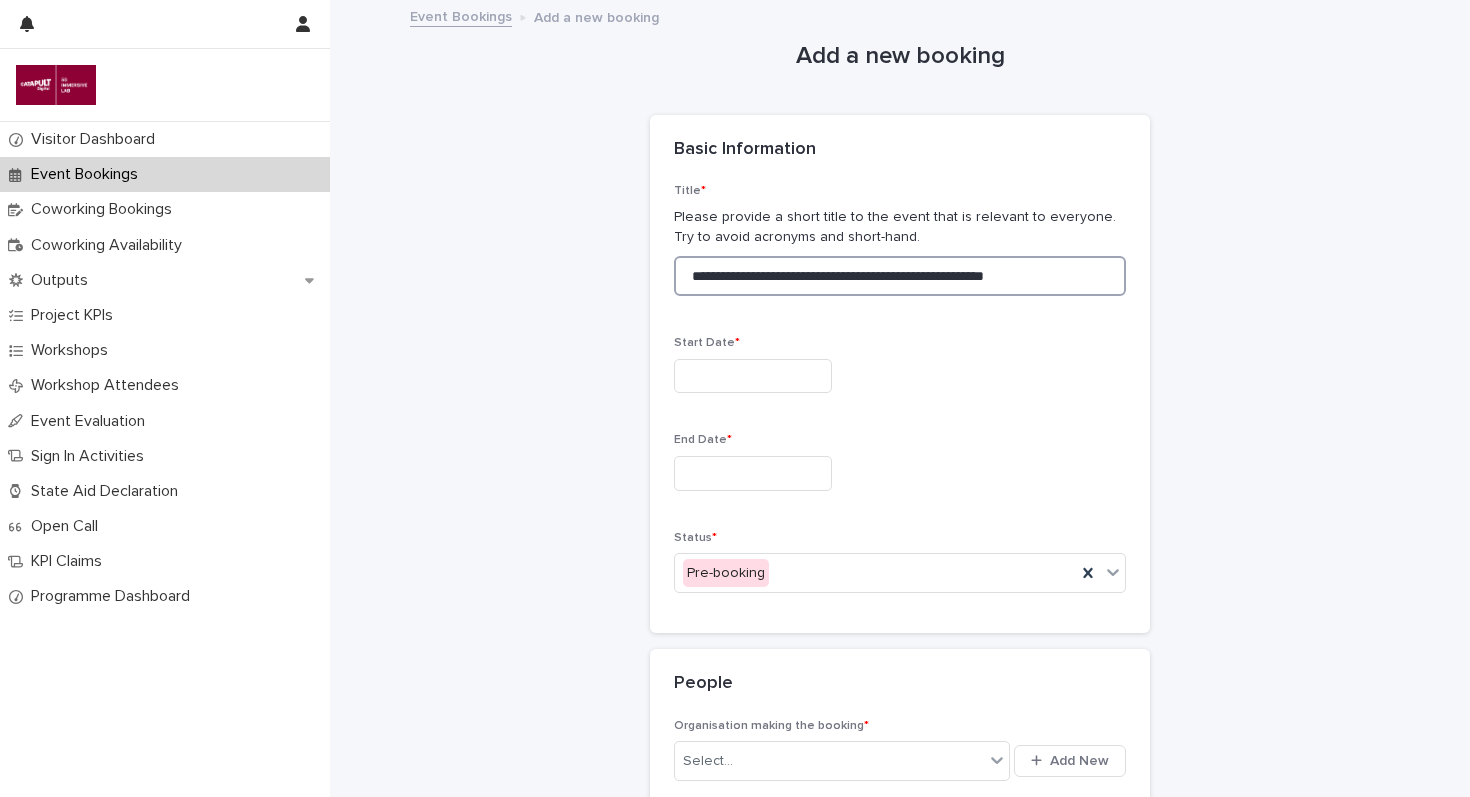 scroll, scrollTop: 0, scrollLeft: 0, axis: both 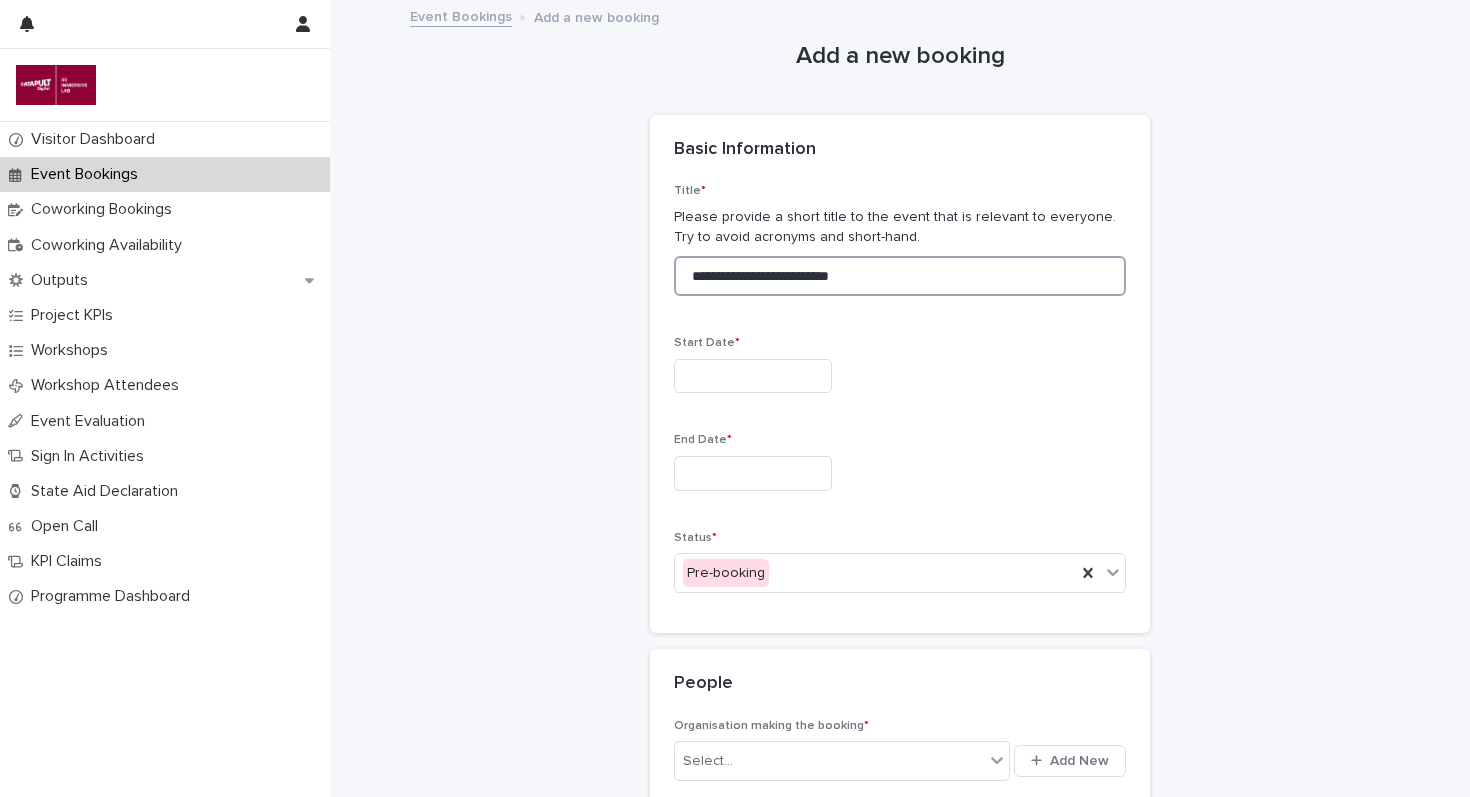 type on "**********" 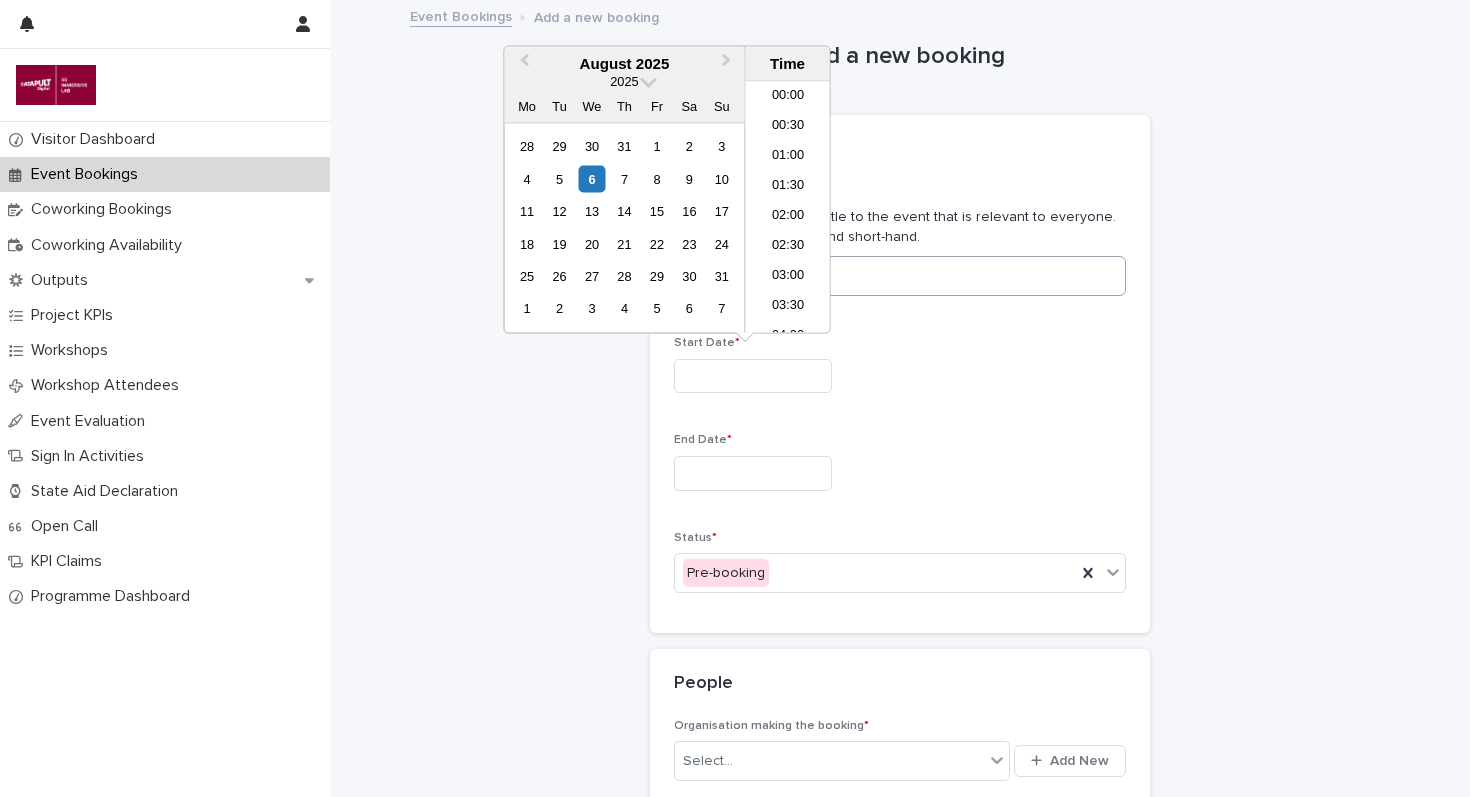 scroll, scrollTop: 759, scrollLeft: 0, axis: vertical 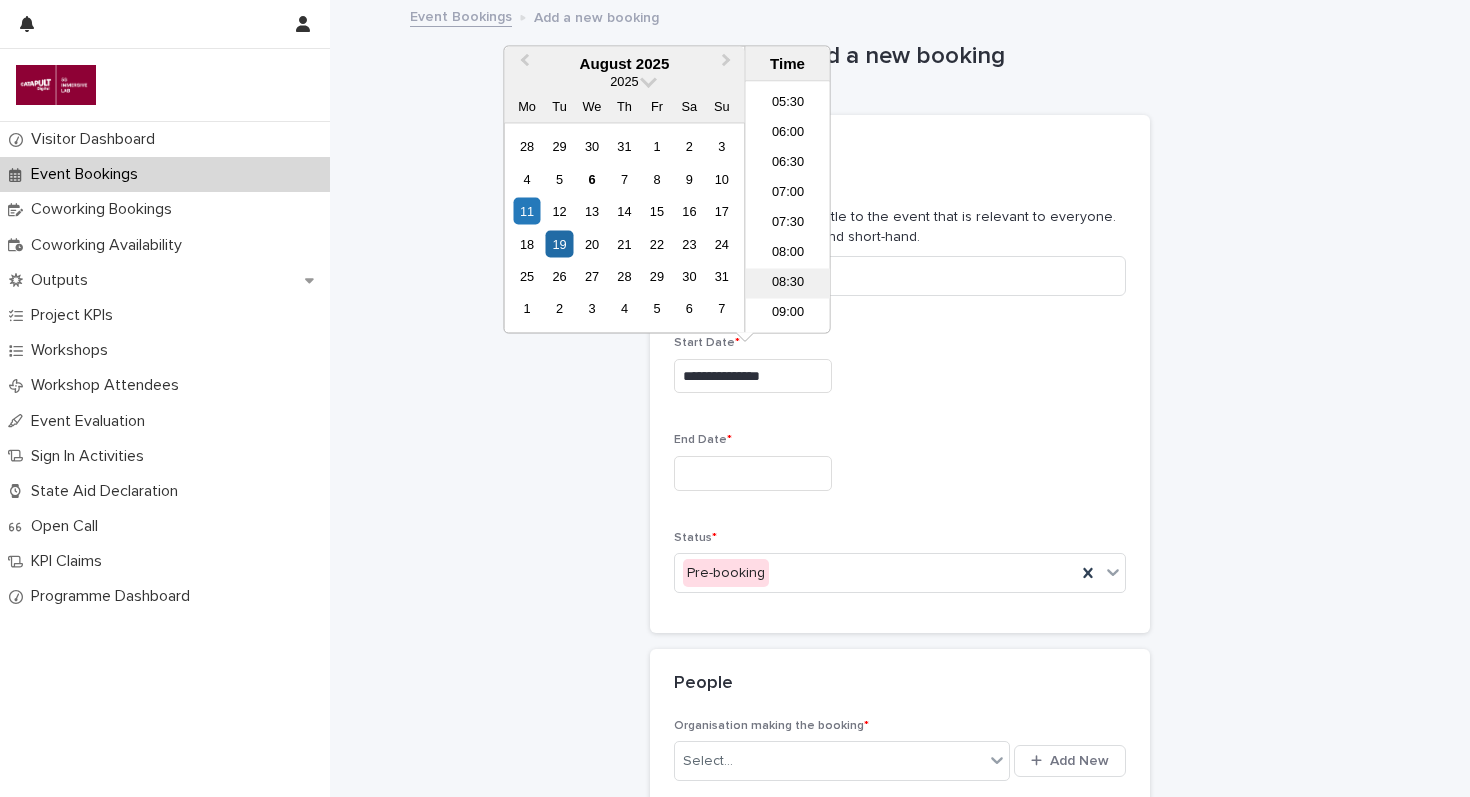 click on "08:30" at bounding box center [788, 284] 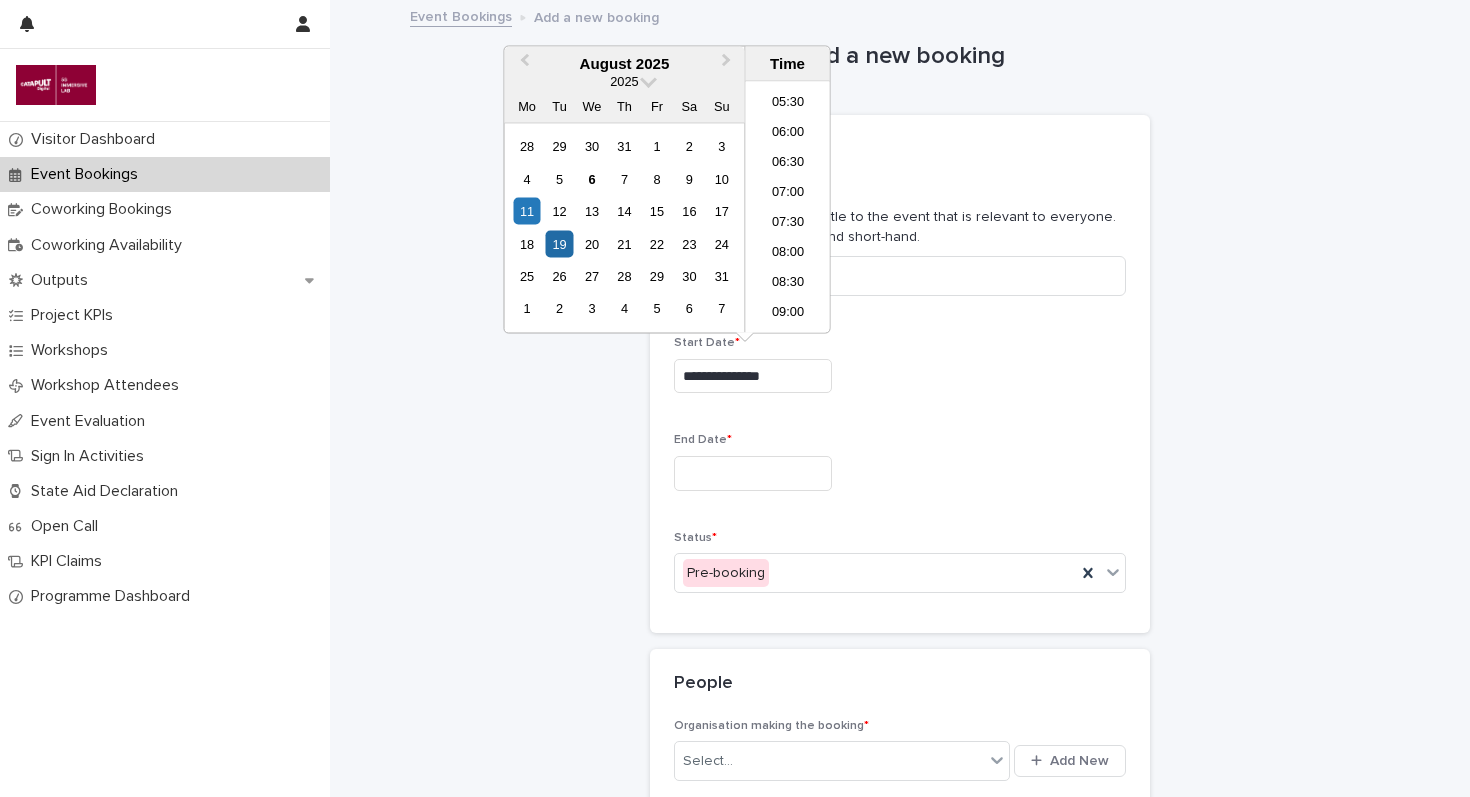 type on "**********" 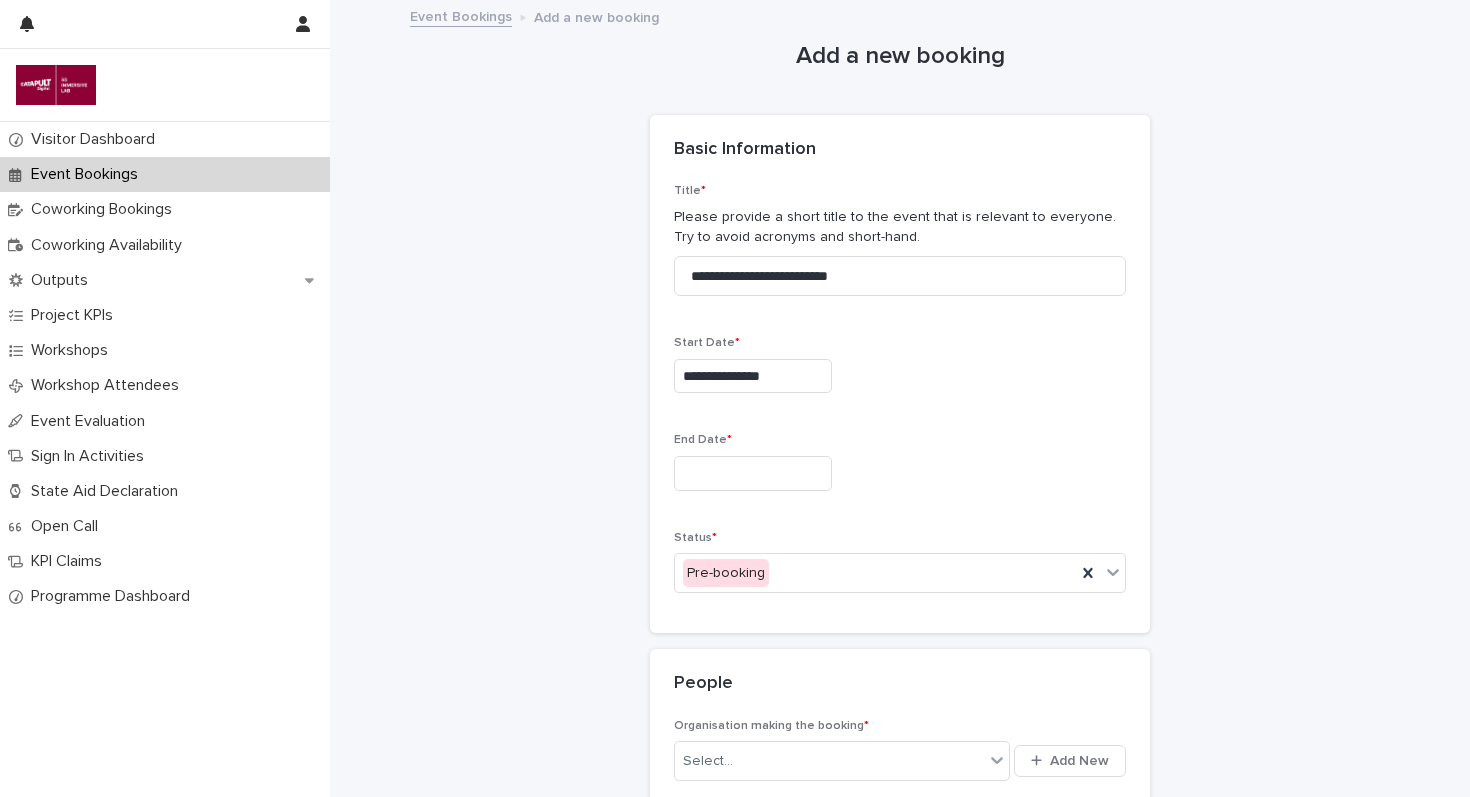 click at bounding box center (753, 473) 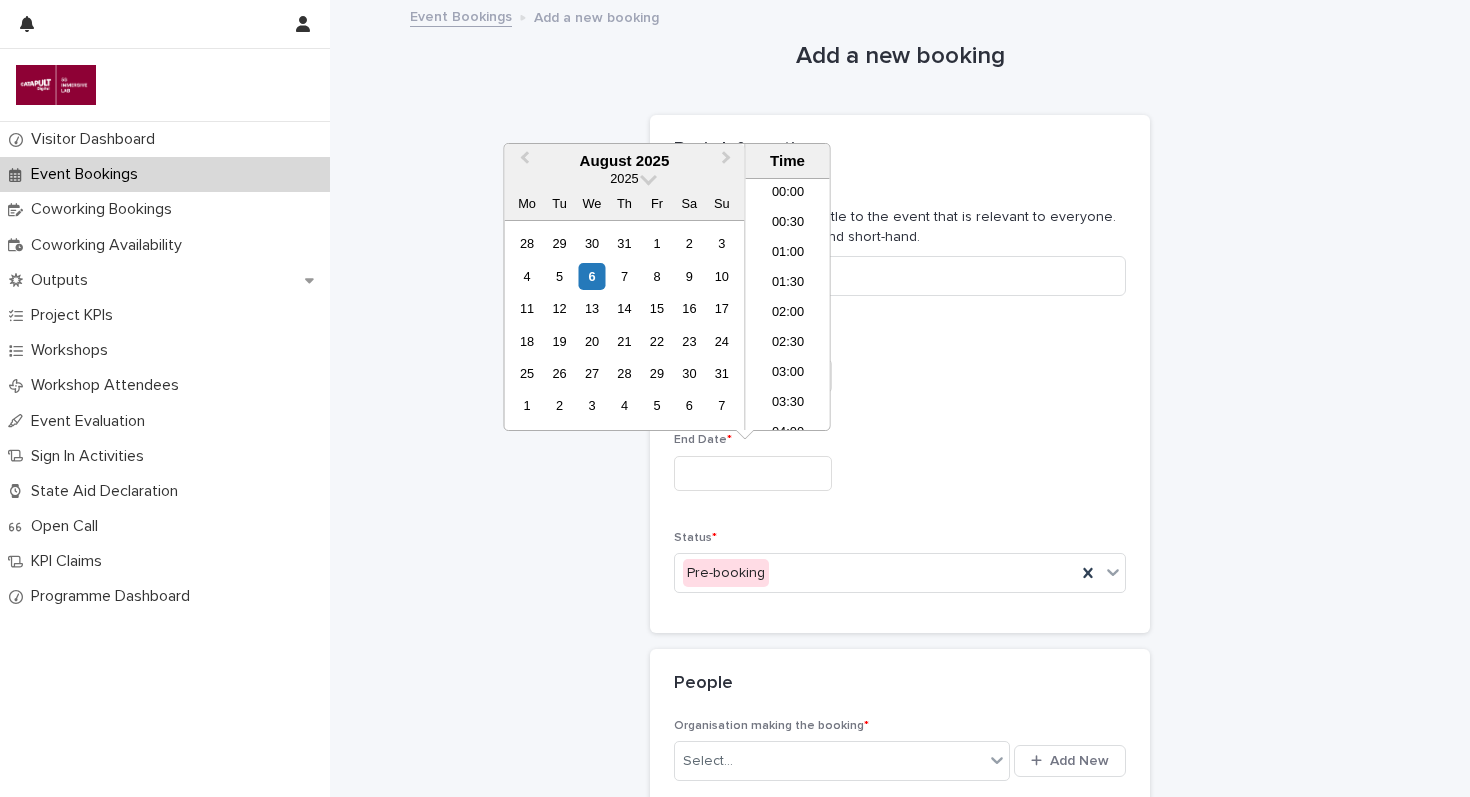 scroll, scrollTop: 759, scrollLeft: 0, axis: vertical 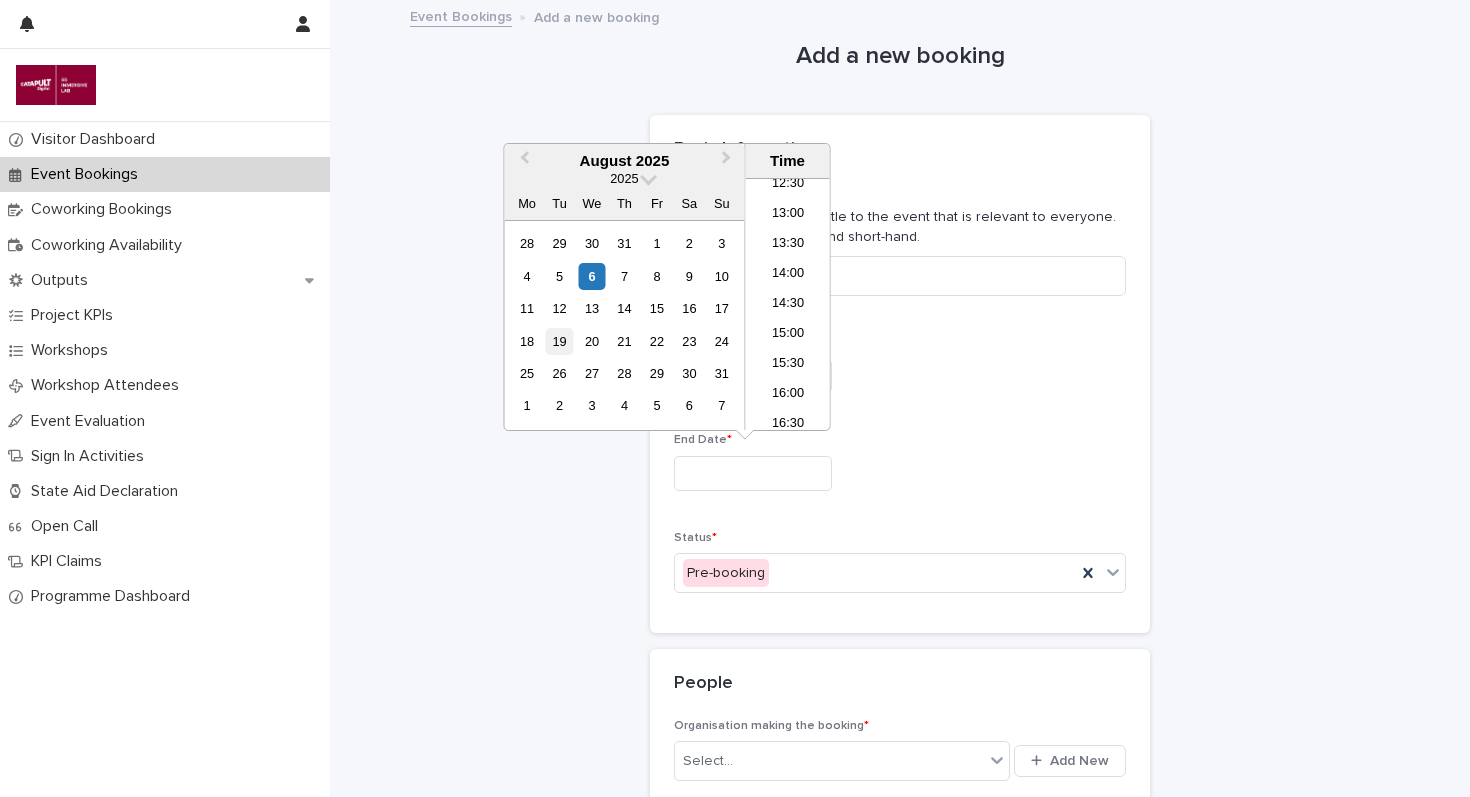 click on "19" at bounding box center (559, 341) 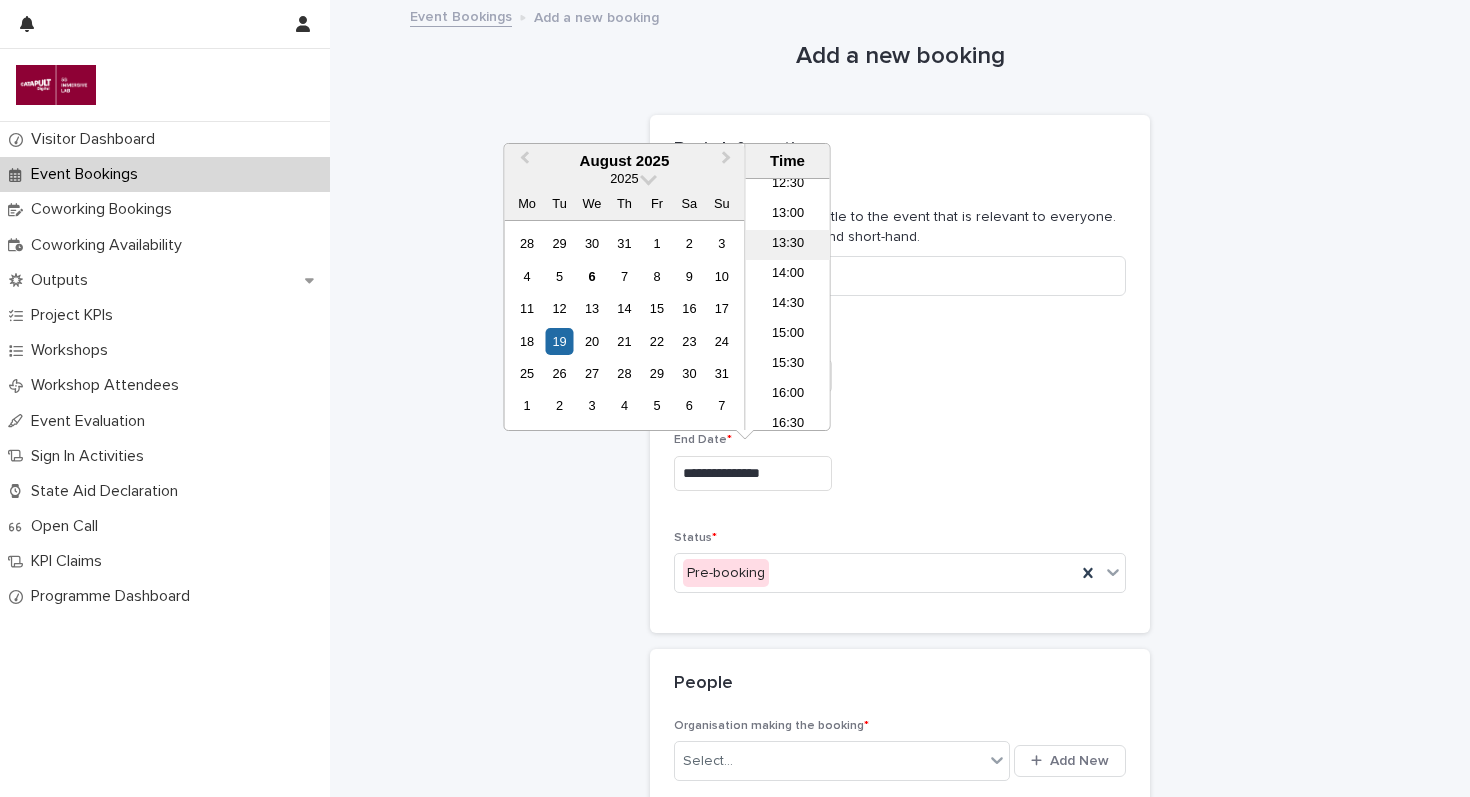 click on "13:30" at bounding box center [788, 245] 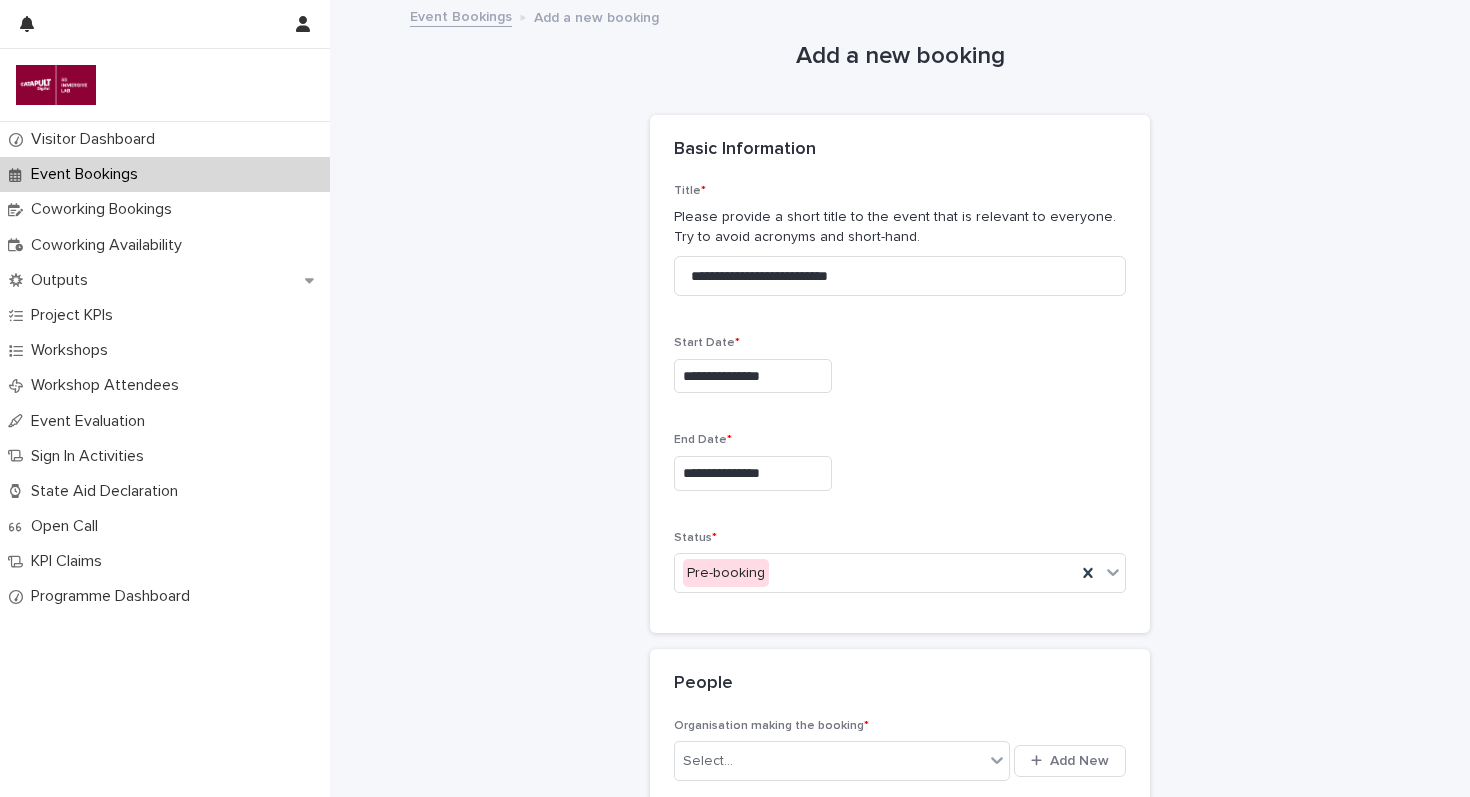 type on "**********" 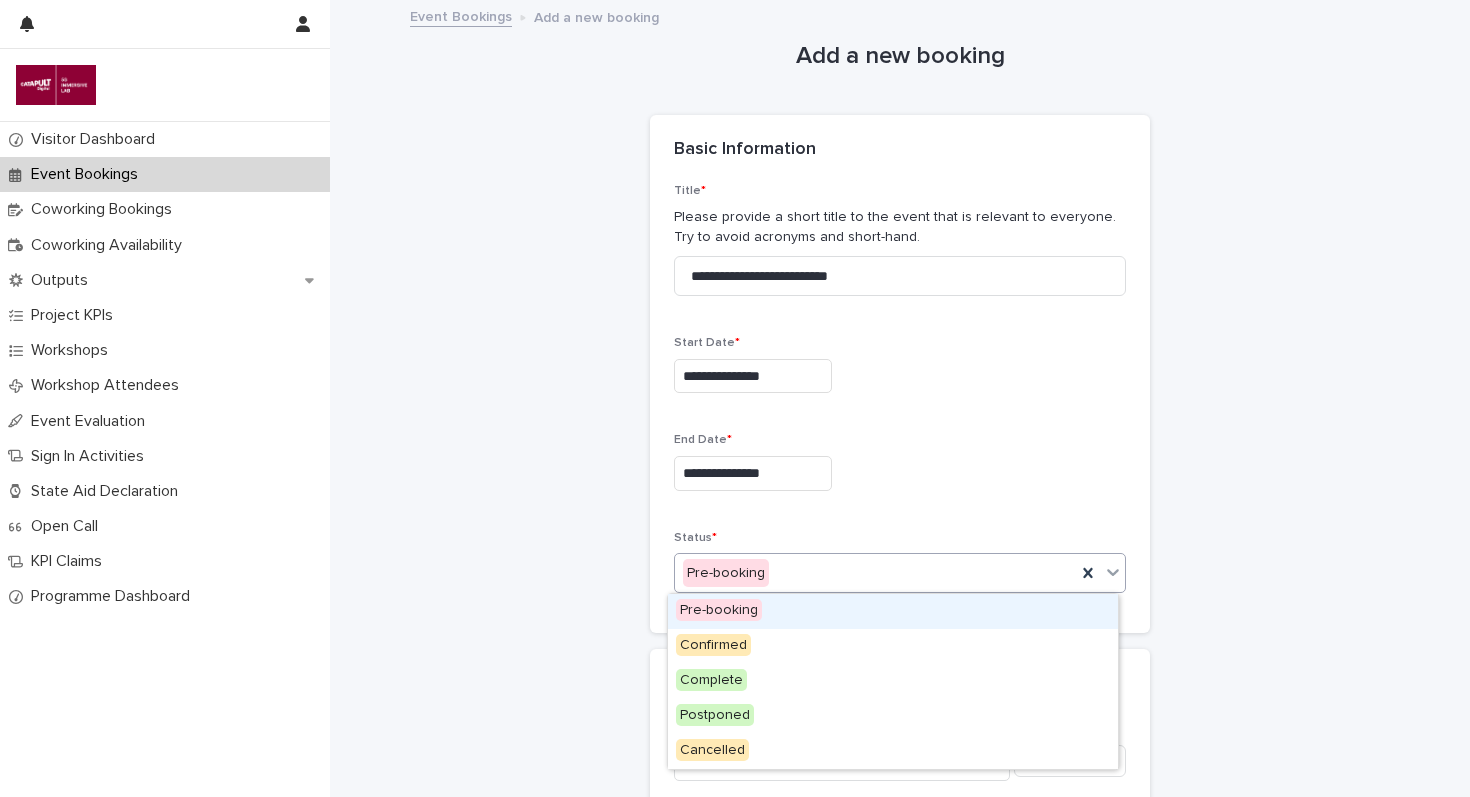 click on "Pre-booking" at bounding box center (875, 573) 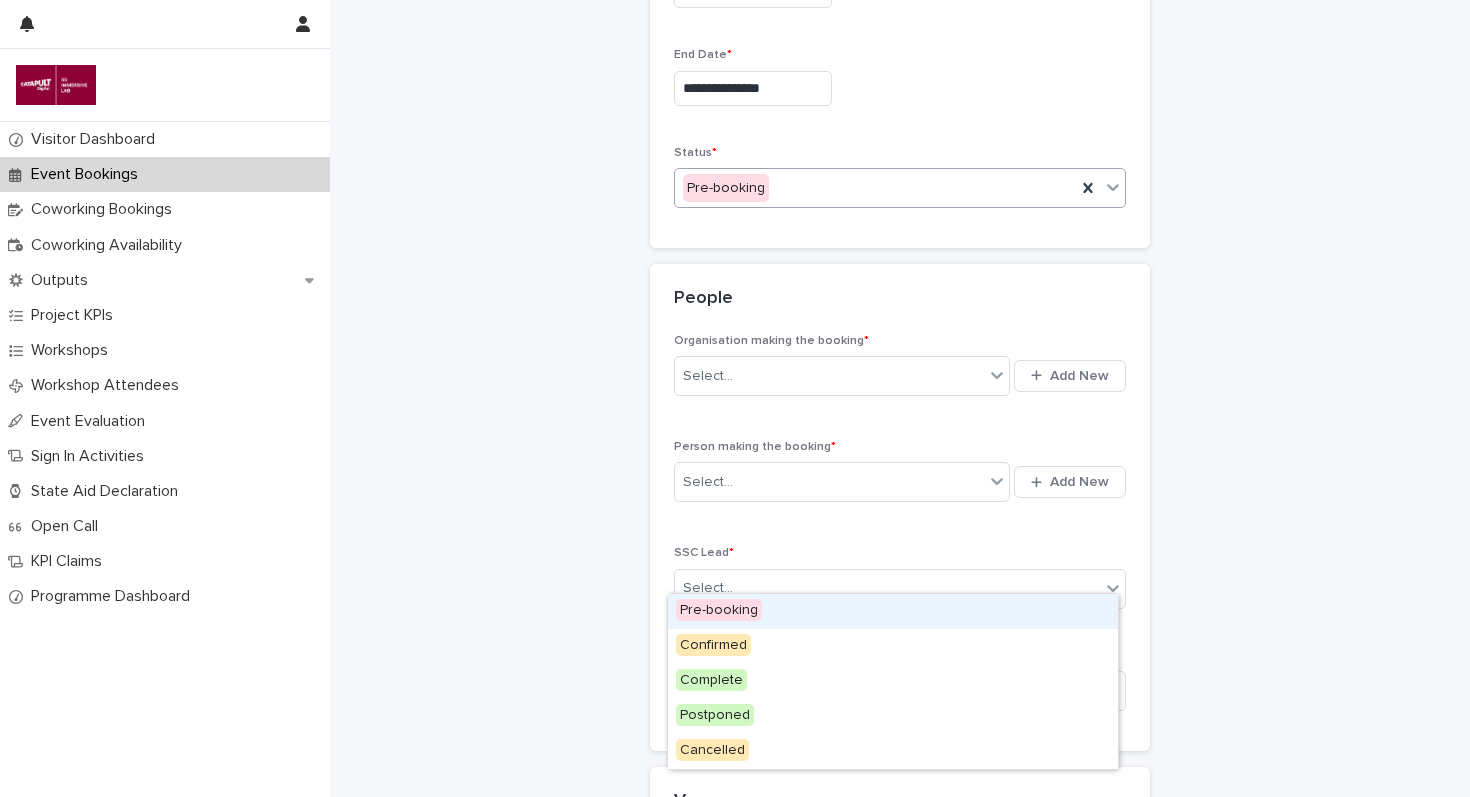 scroll, scrollTop: 531, scrollLeft: 0, axis: vertical 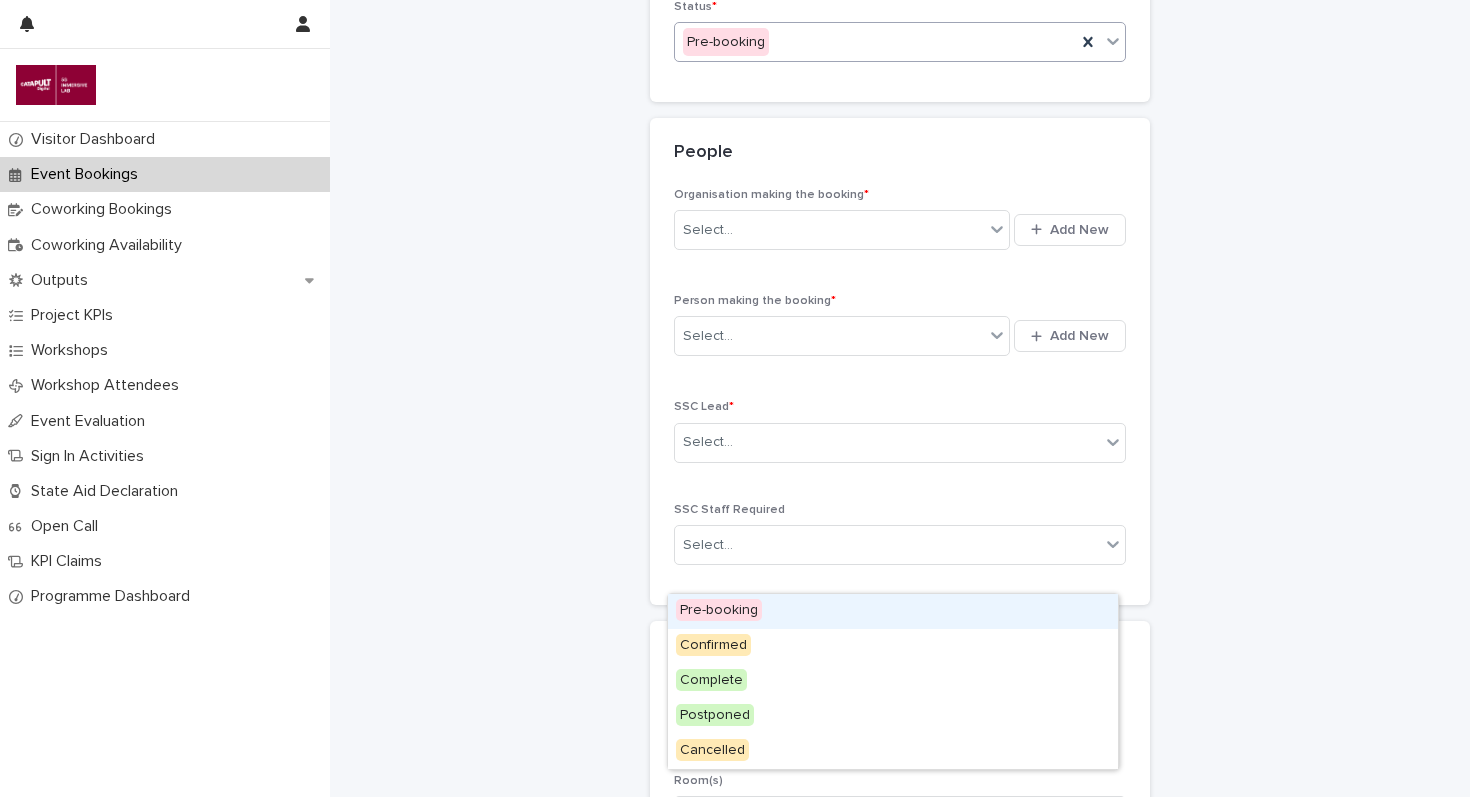 click on "**********" at bounding box center (900, 384) 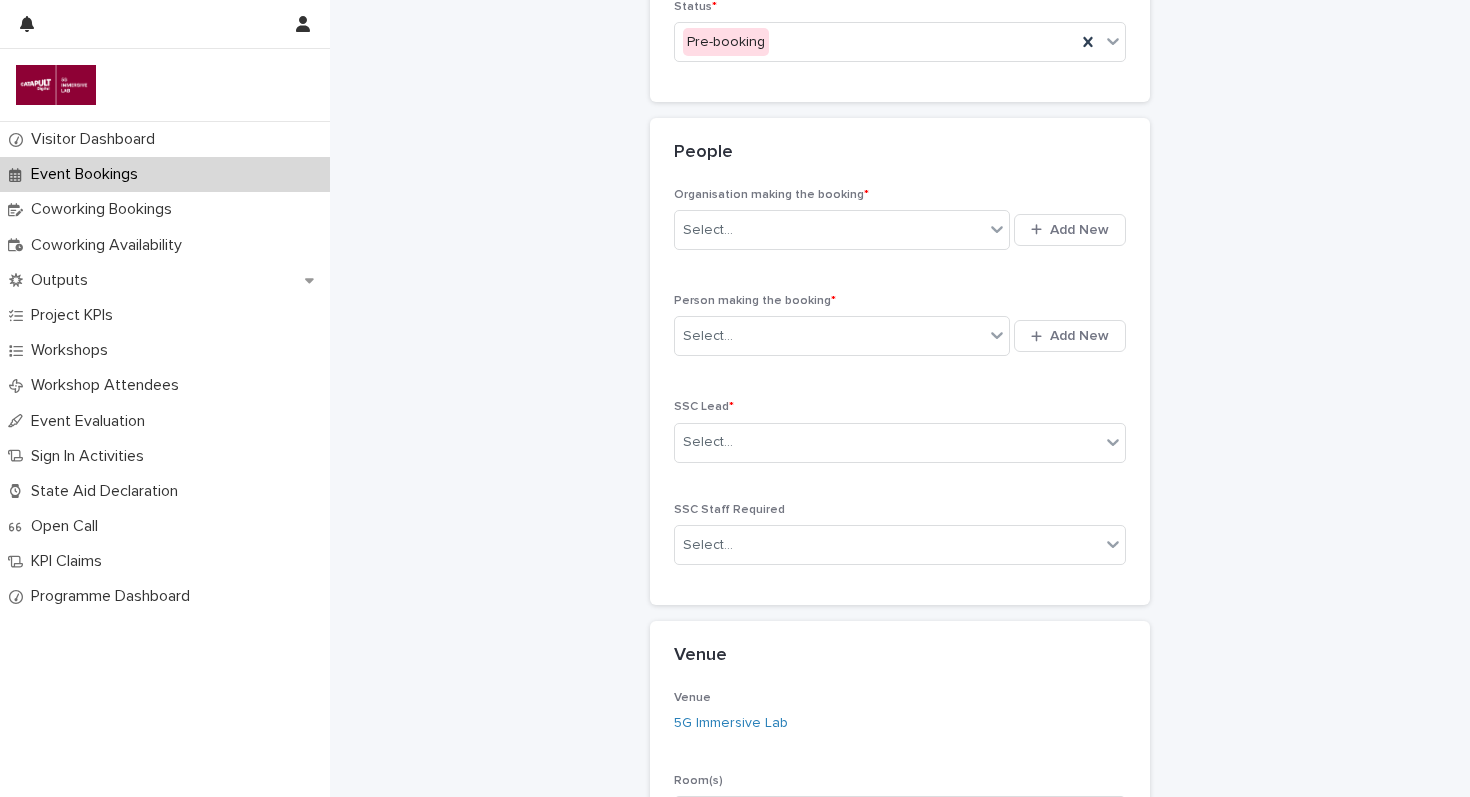 click on "Select... Add New" at bounding box center [900, 230] 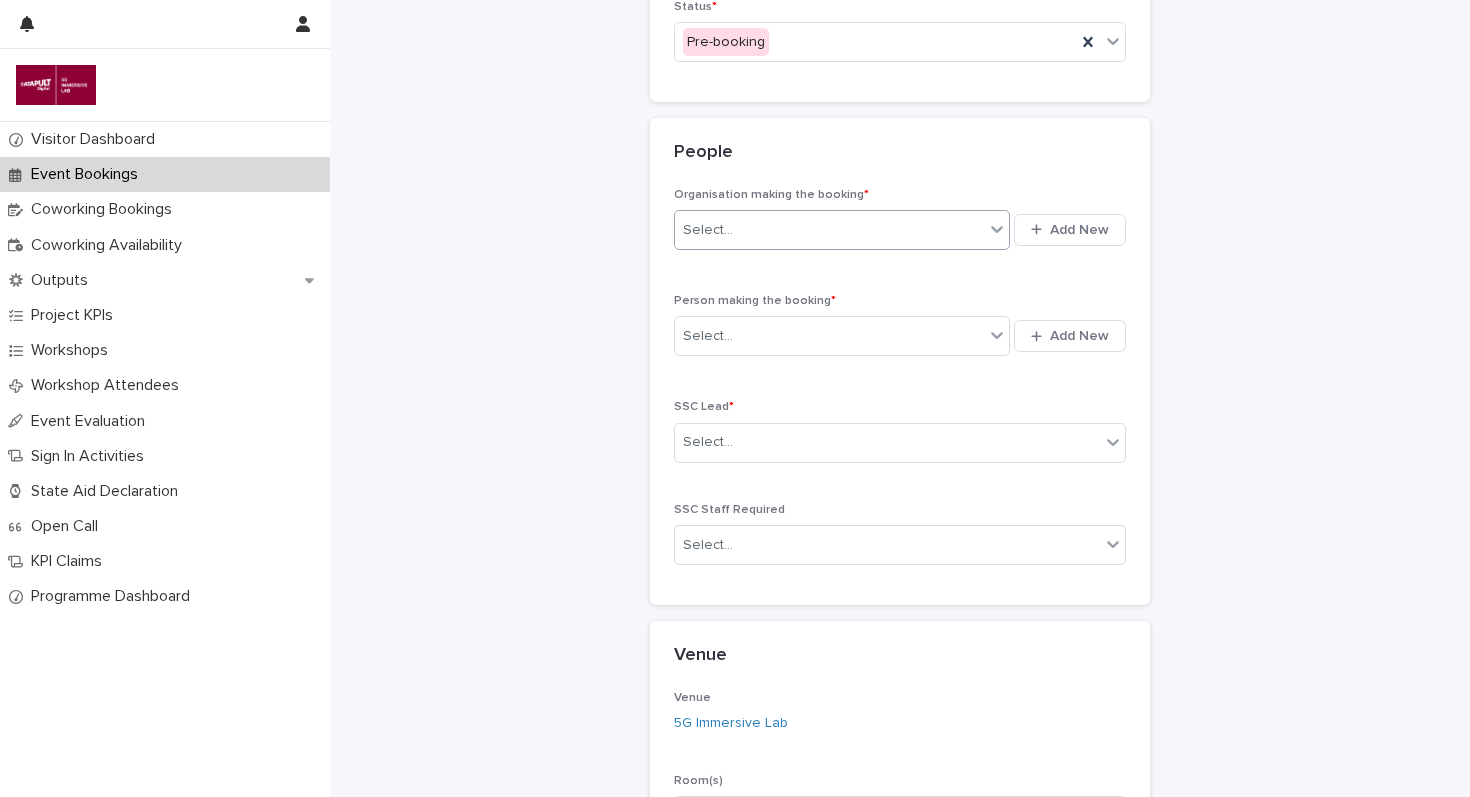 click on "Select..." at bounding box center (842, 230) 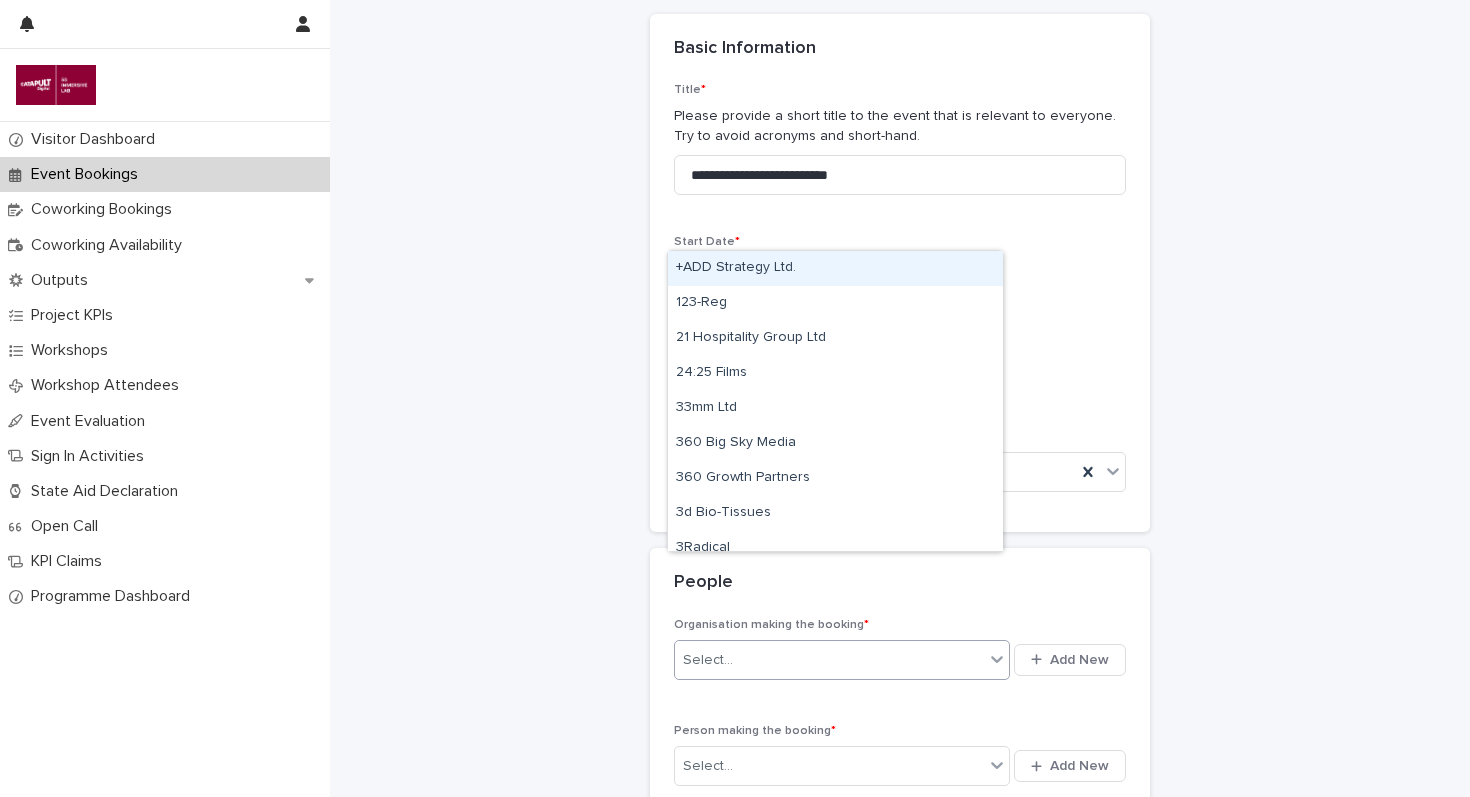 scroll, scrollTop: 103, scrollLeft: 0, axis: vertical 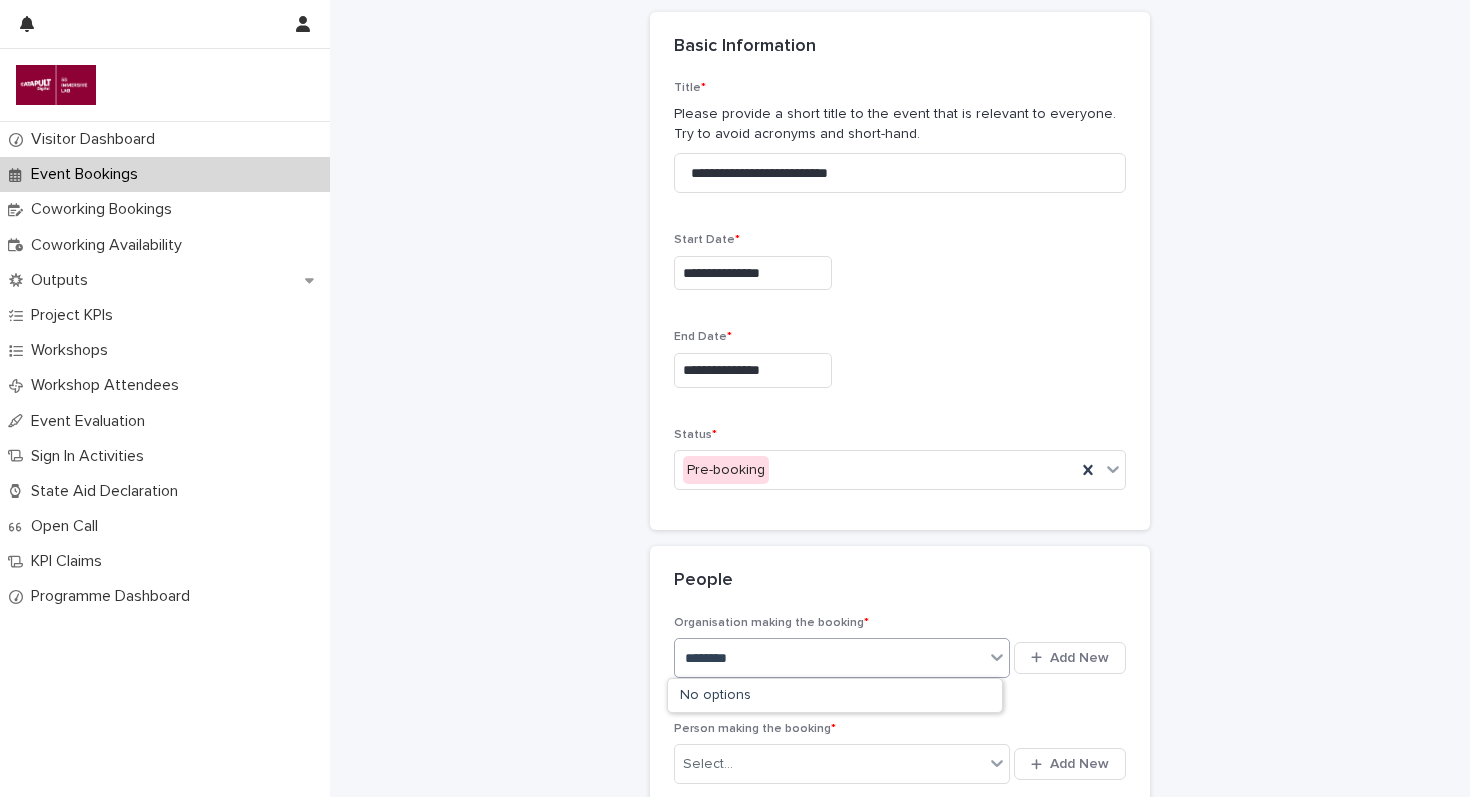type on "********" 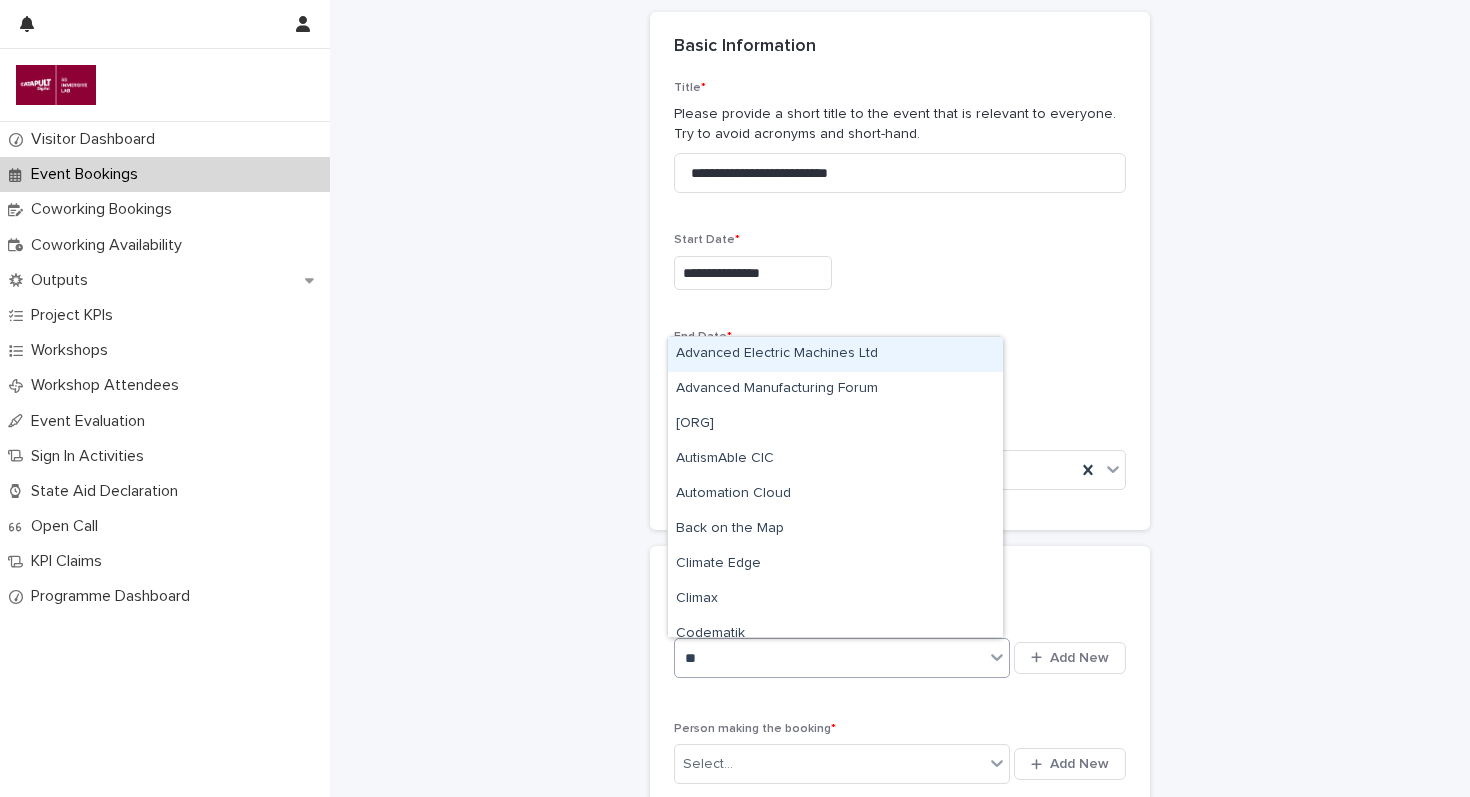 type on "*" 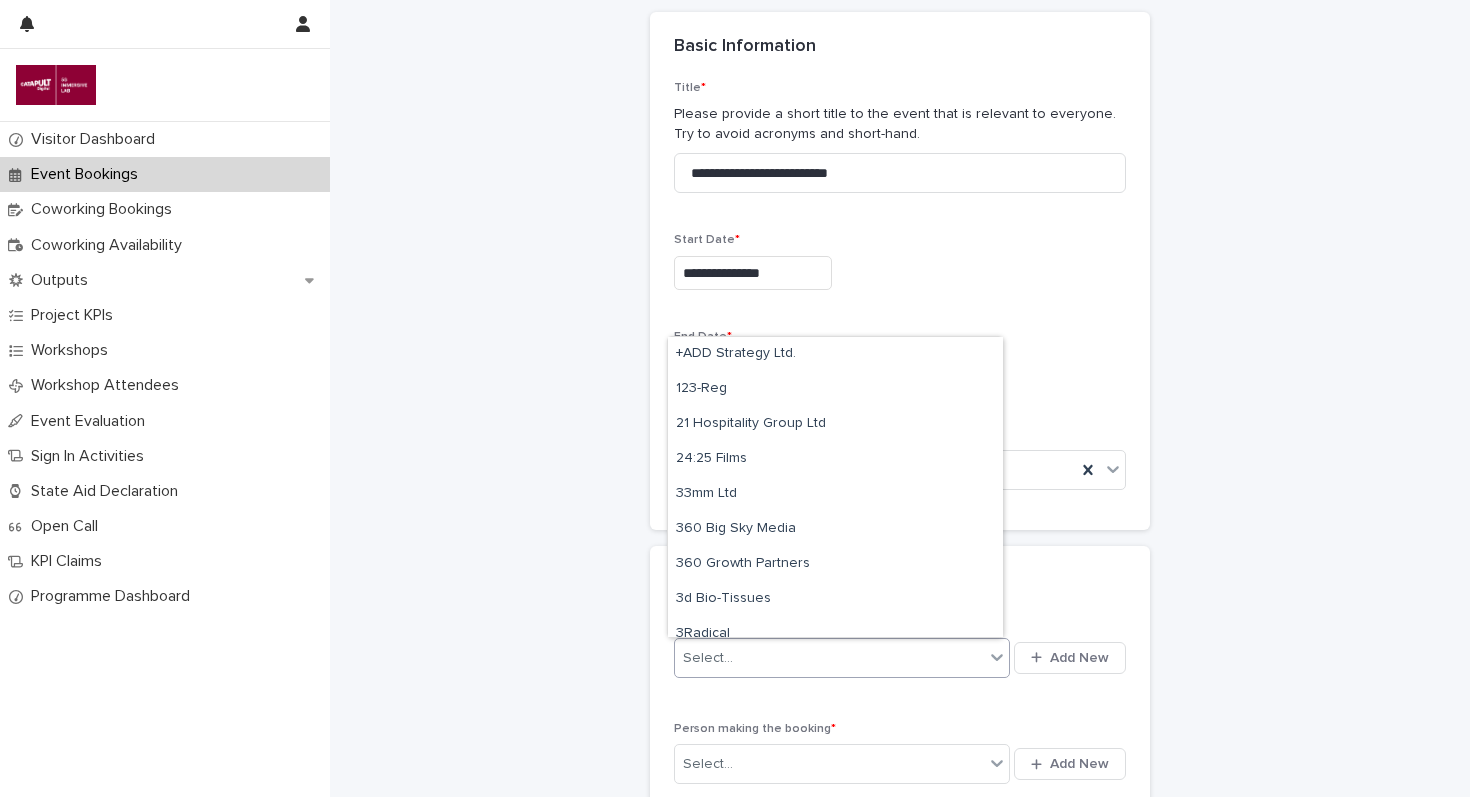 type on "*" 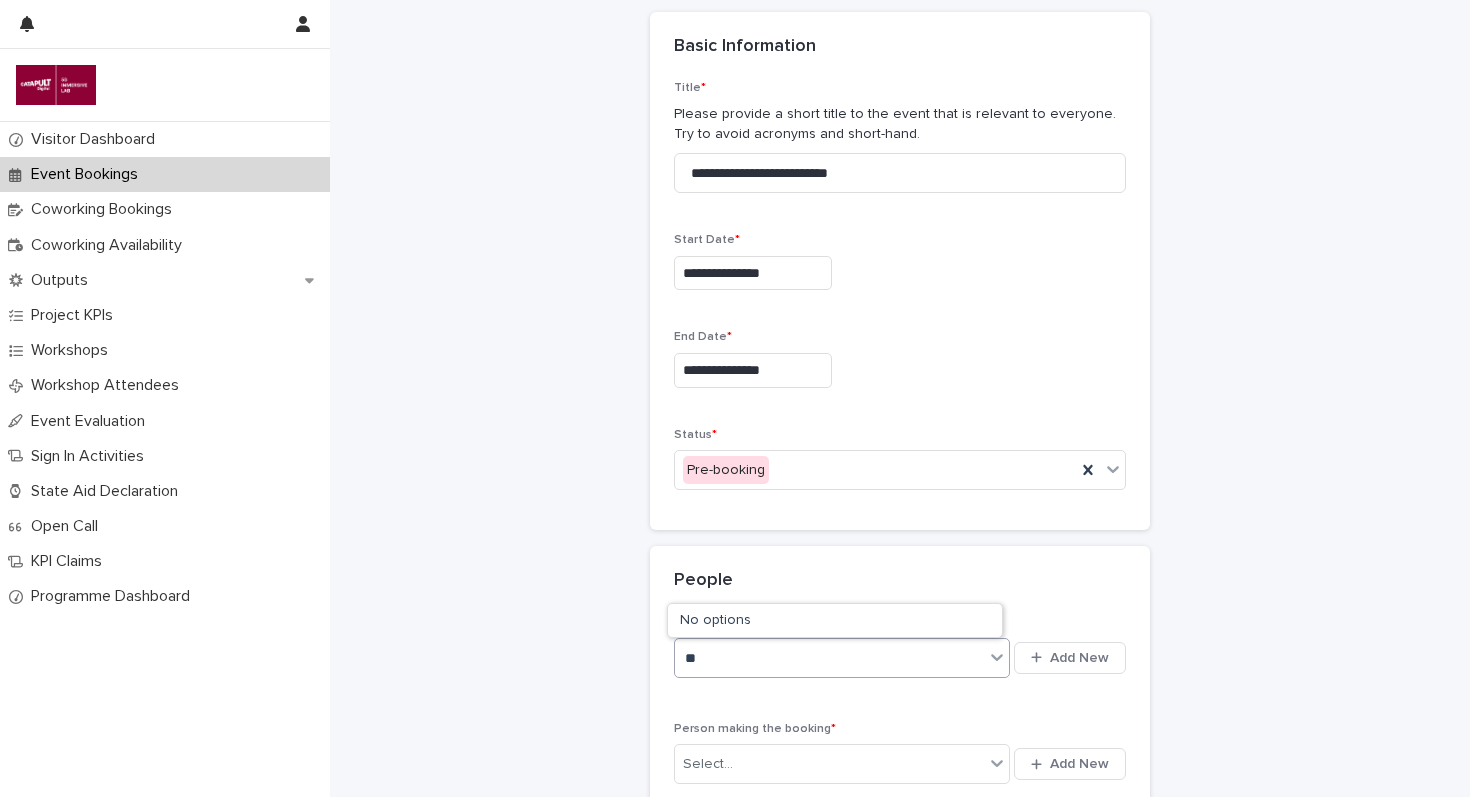 type on "*" 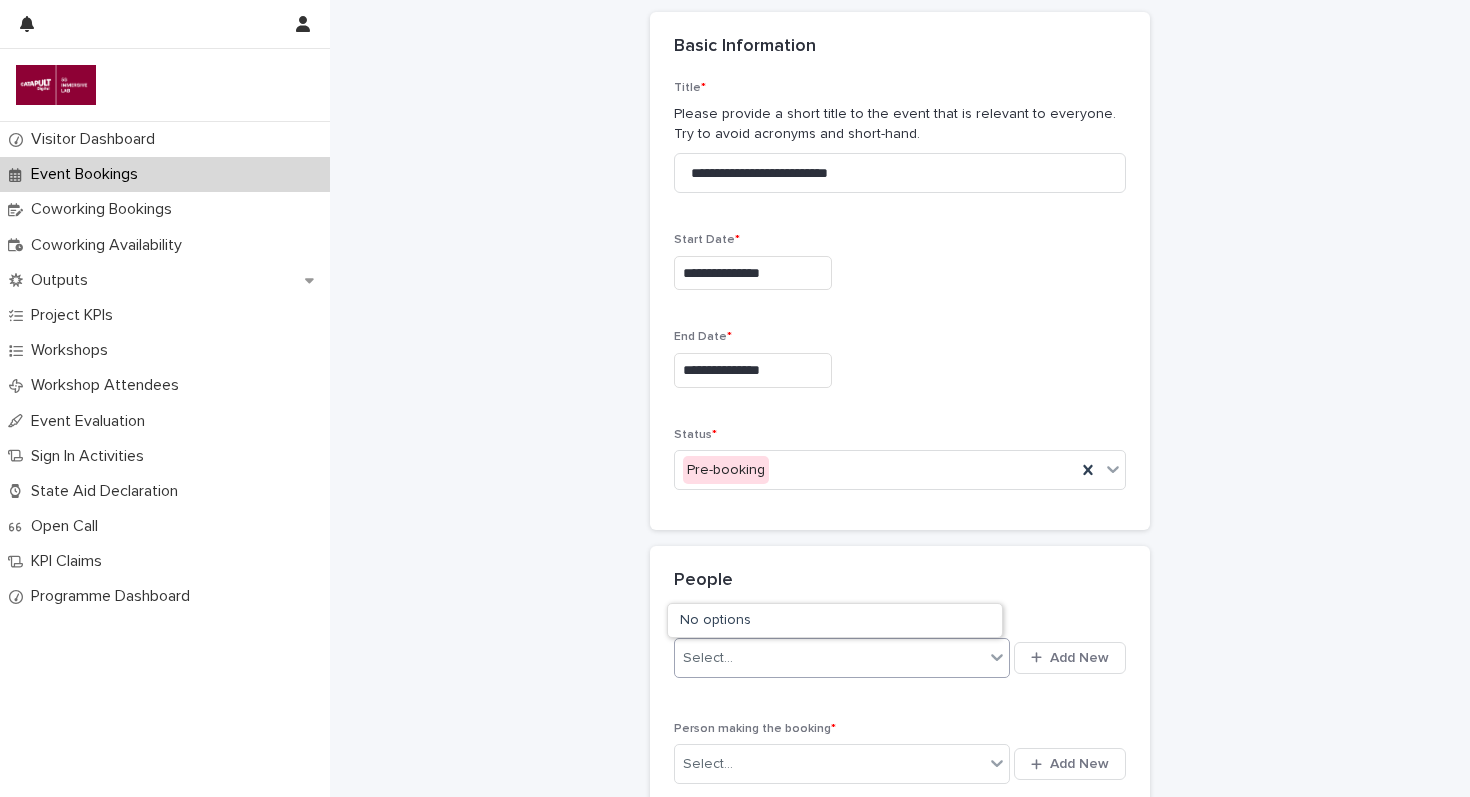 type on "*" 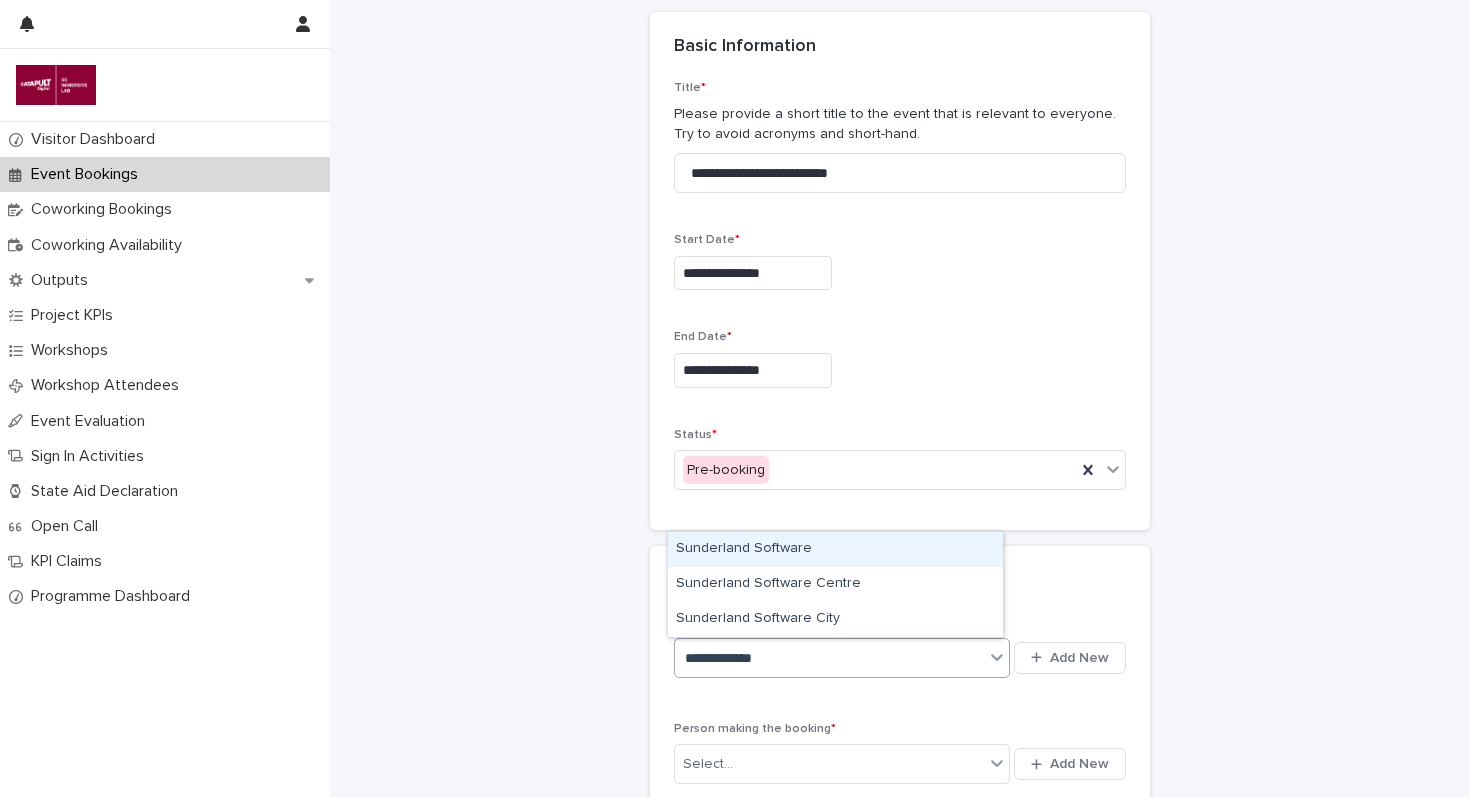 type on "**********" 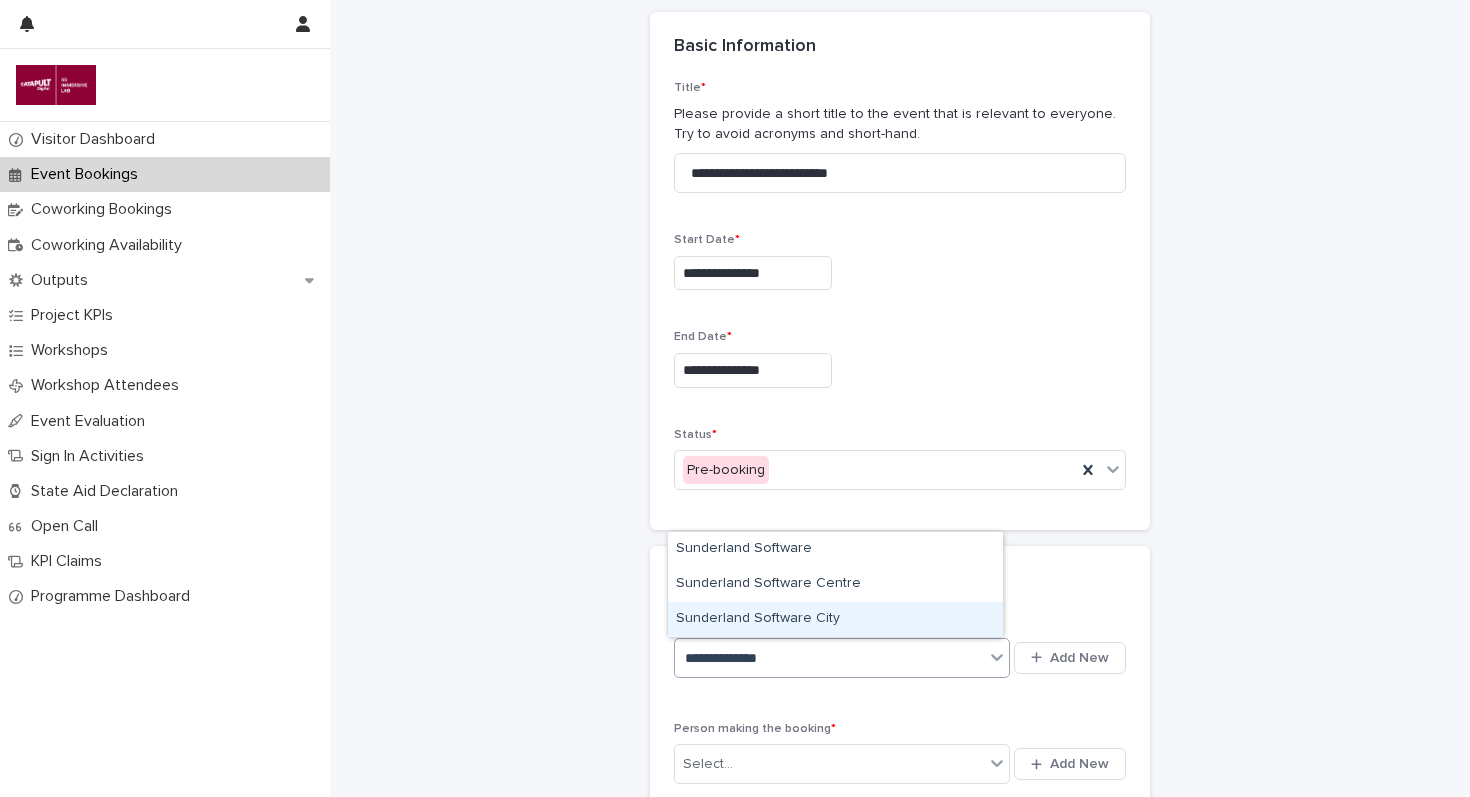 type 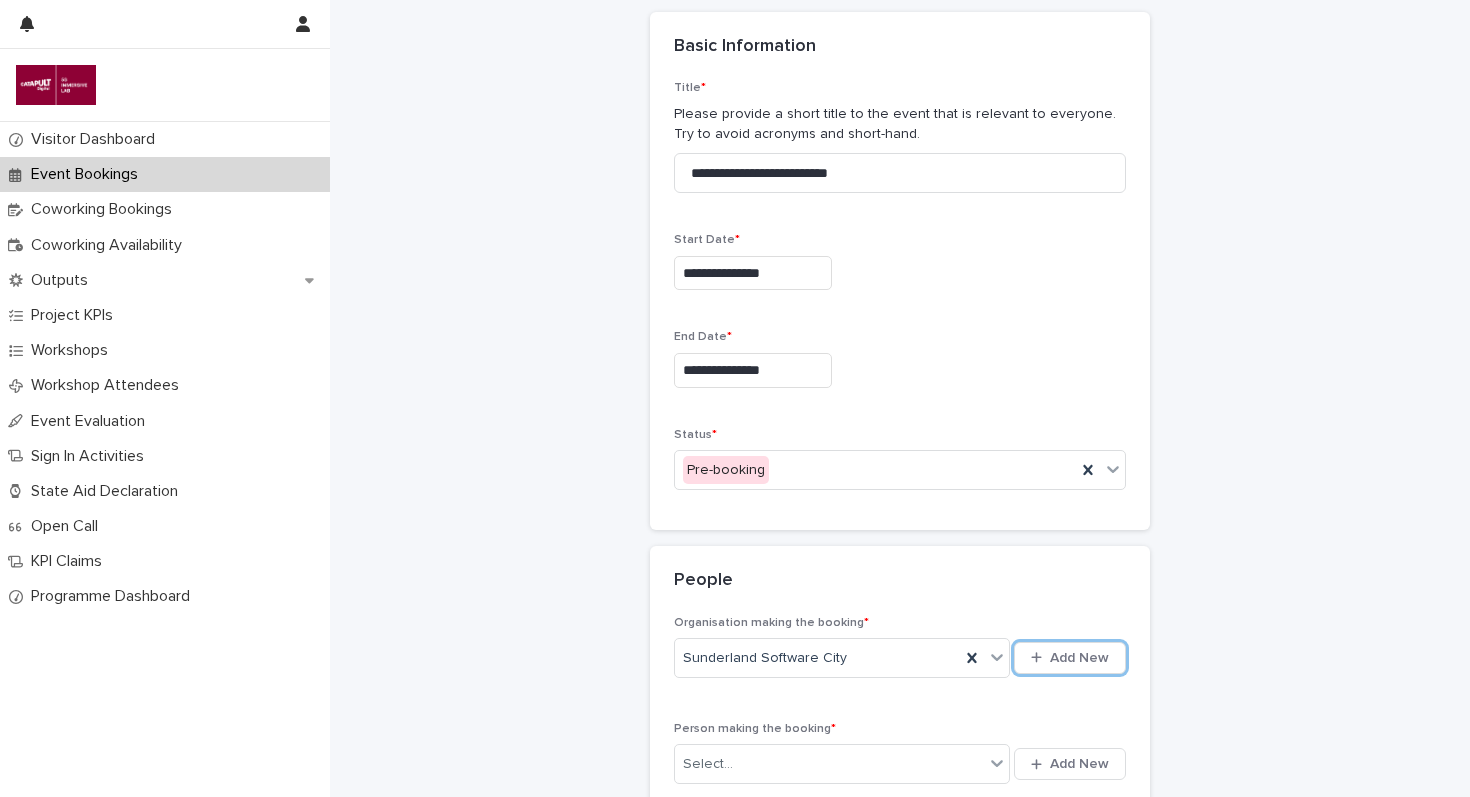 type 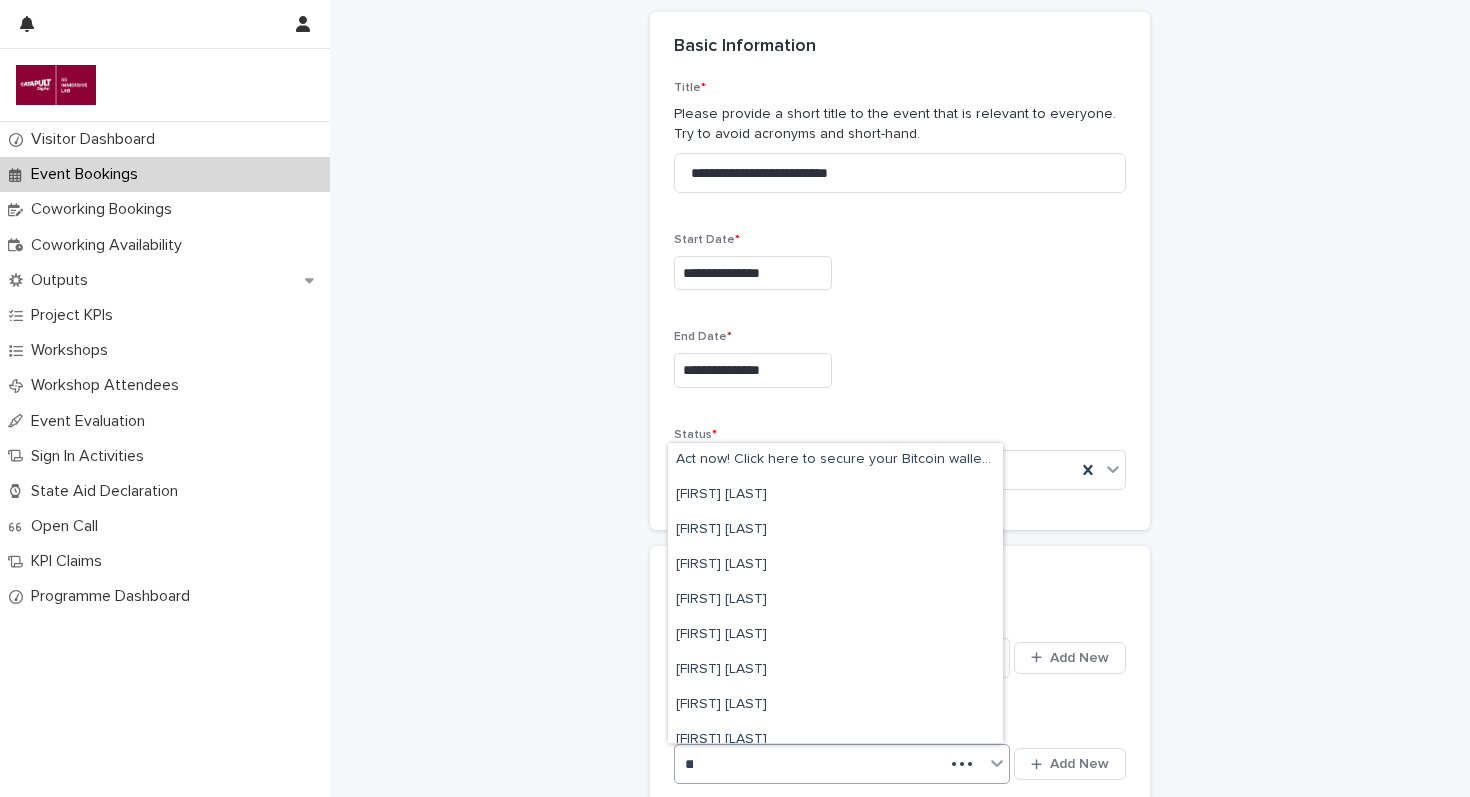 type on "*" 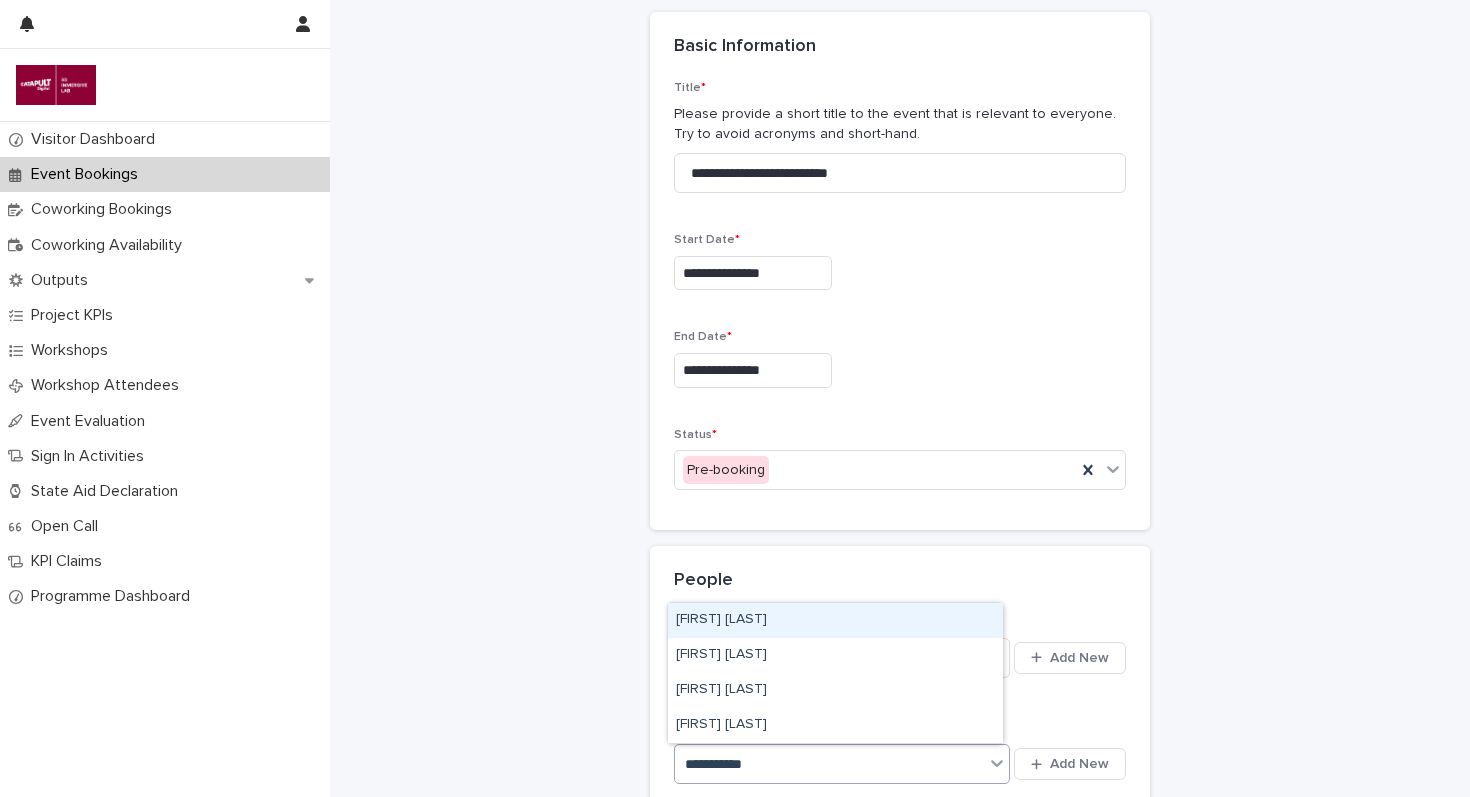 type on "**********" 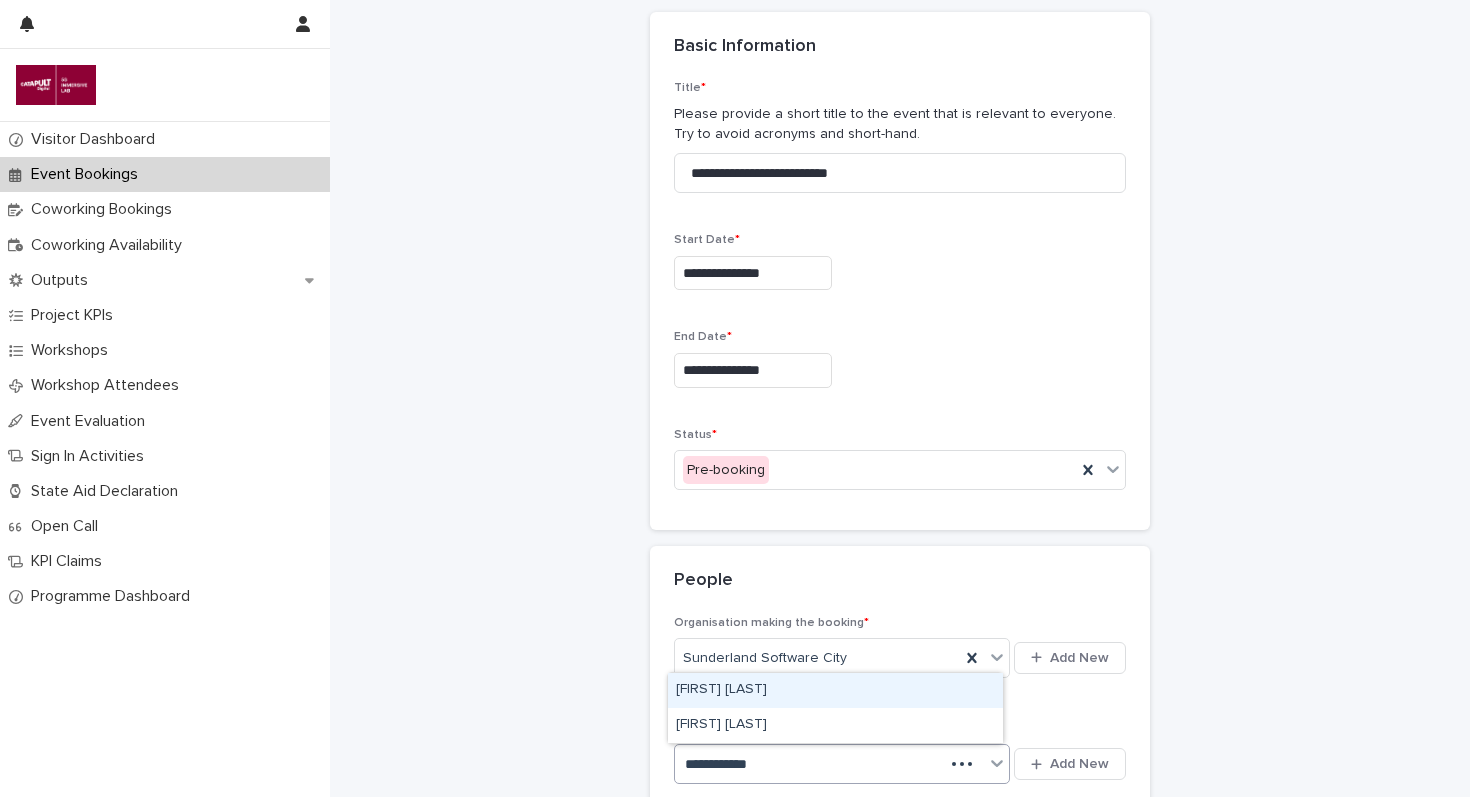type 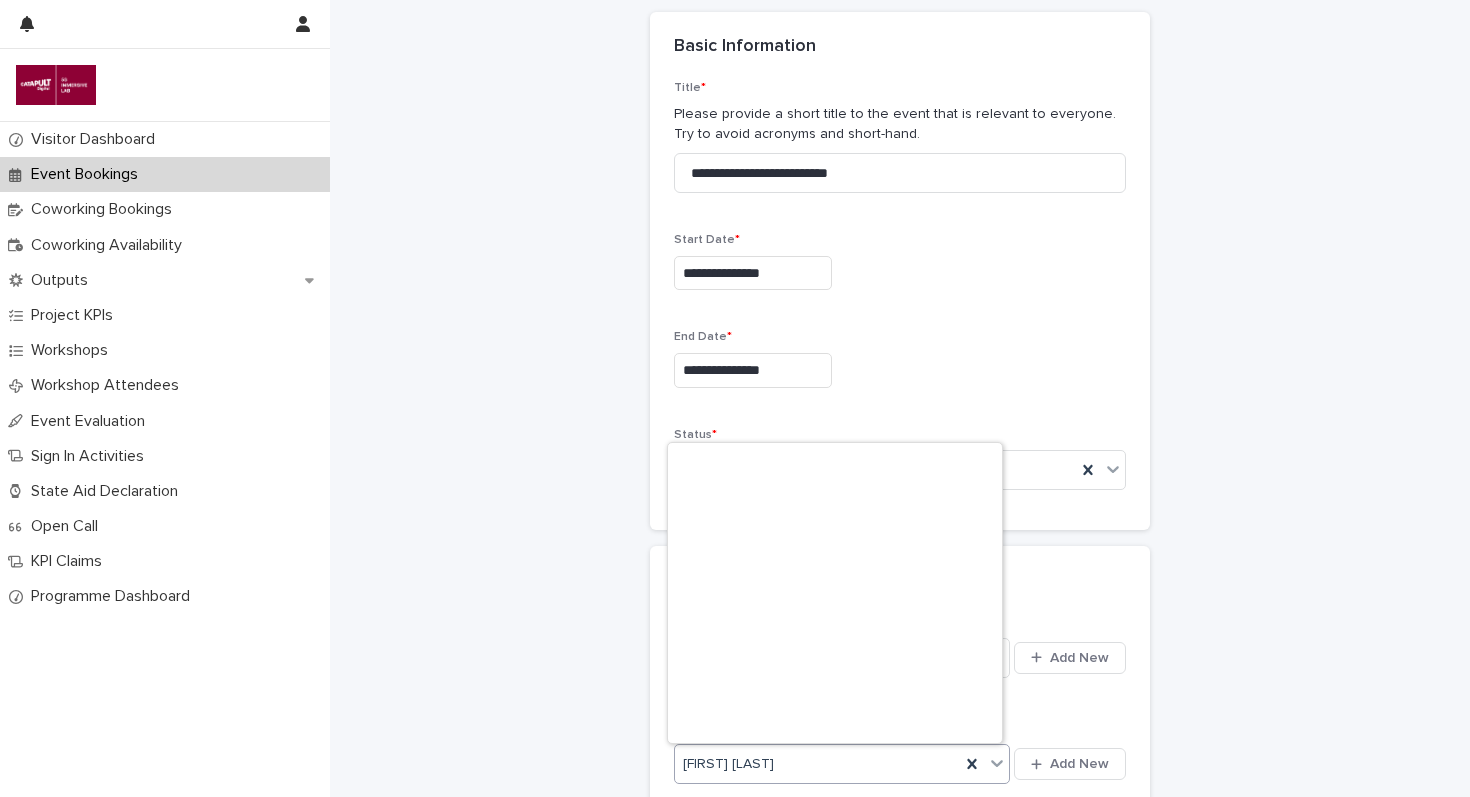 scroll, scrollTop: 6020, scrollLeft: 0, axis: vertical 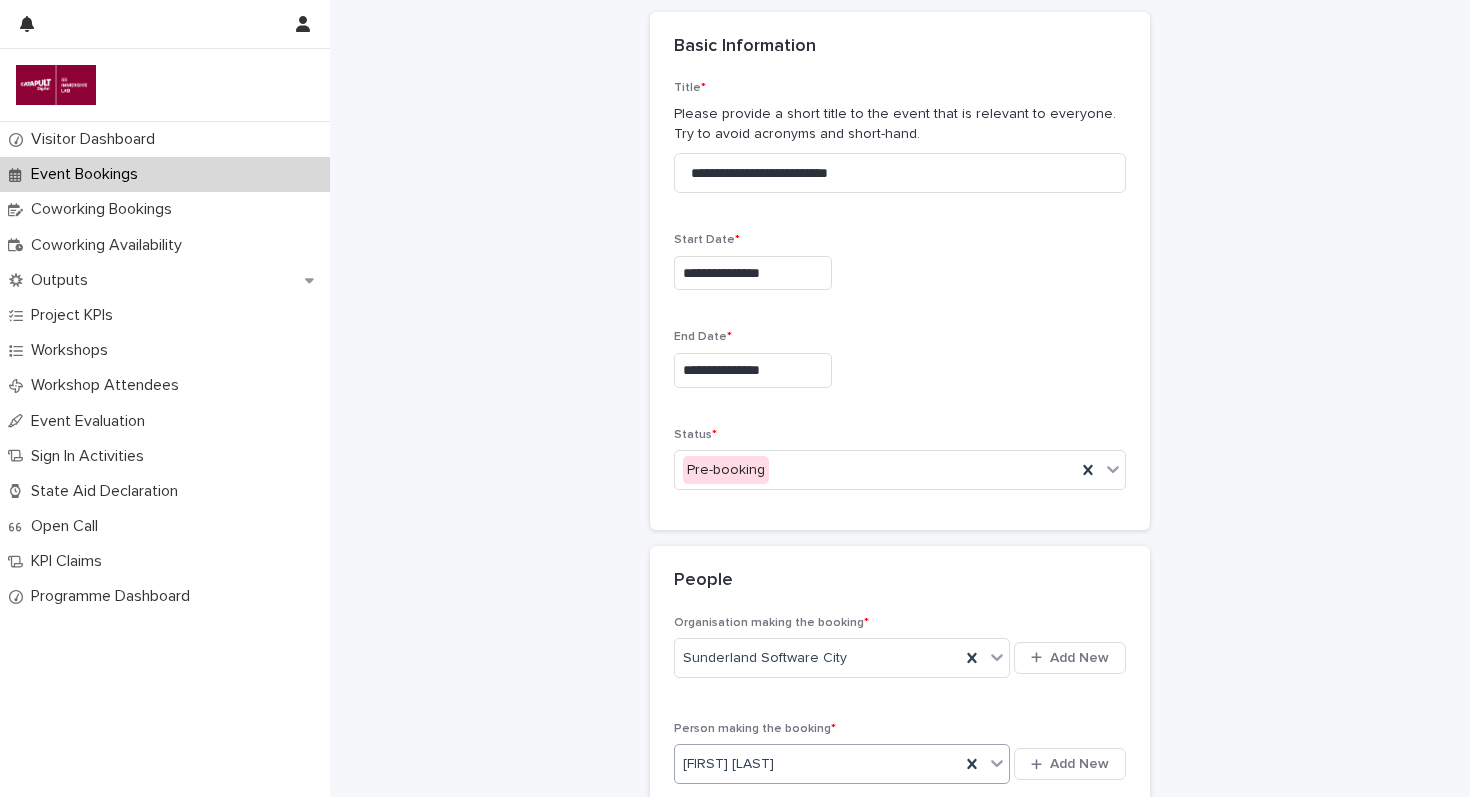 type 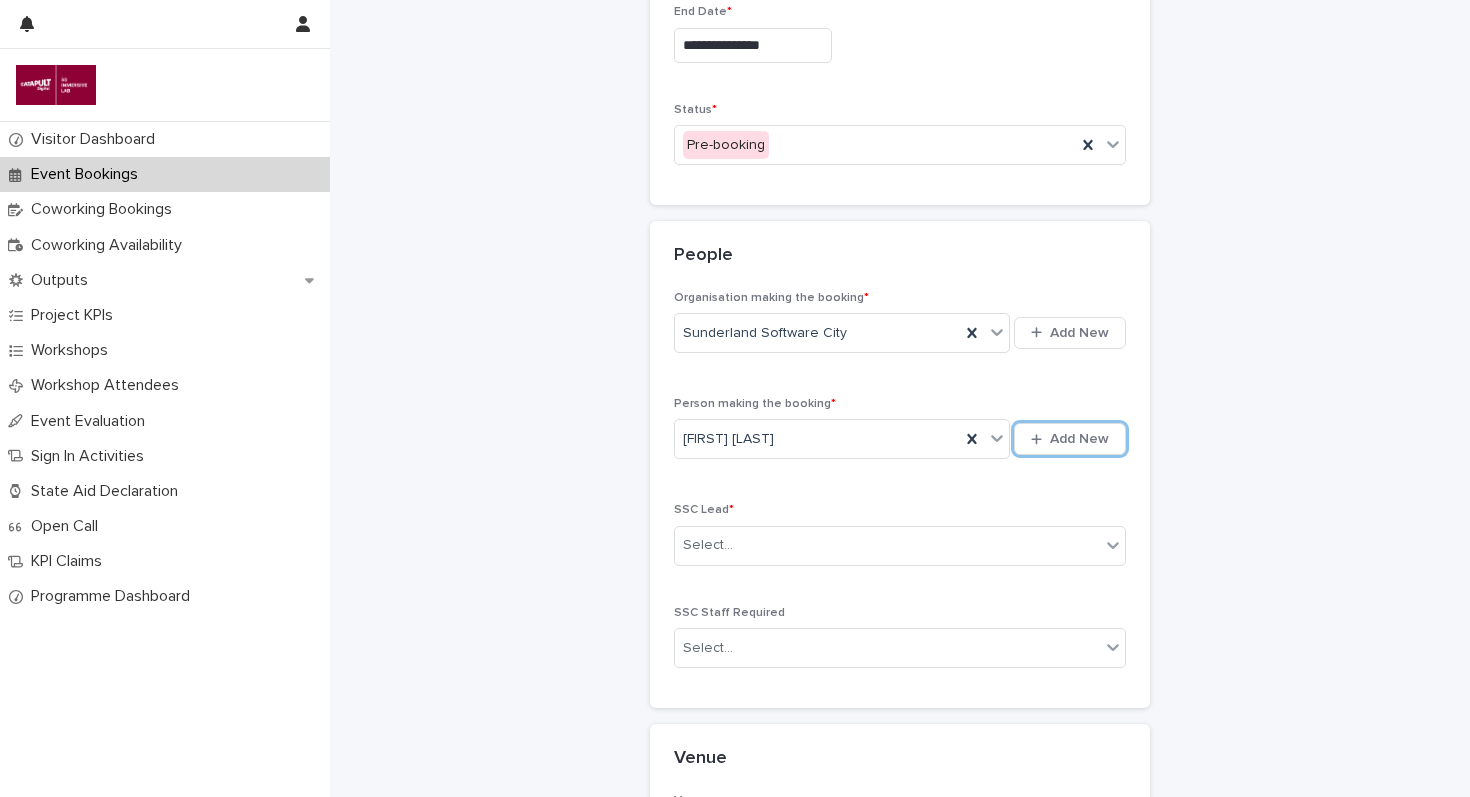 scroll, scrollTop: 494, scrollLeft: 0, axis: vertical 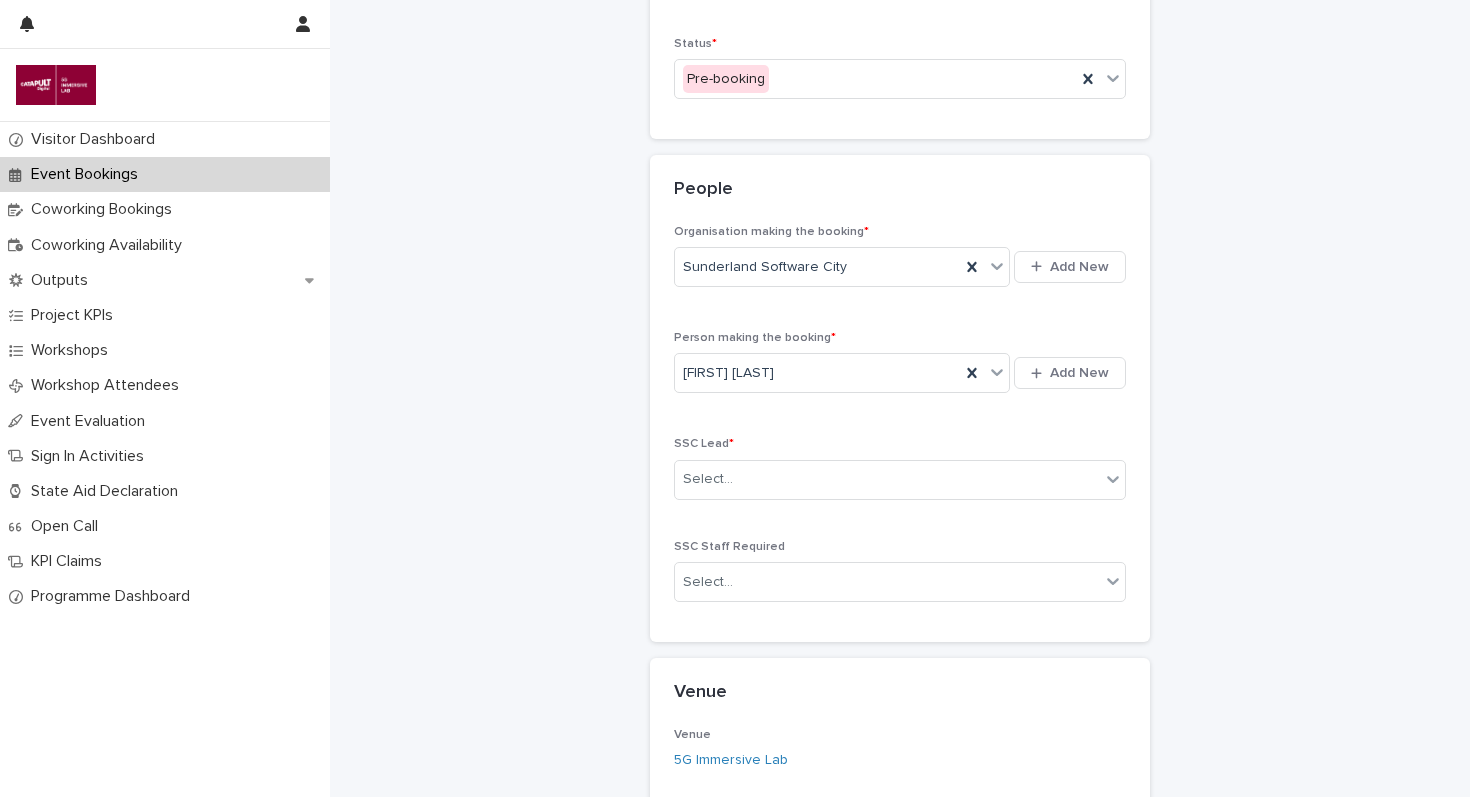 click on "Venue 5G Immersive Lab   Room(s) Select... Equipment Select... Equipment (Assets) Select..." at bounding box center (900, 911) 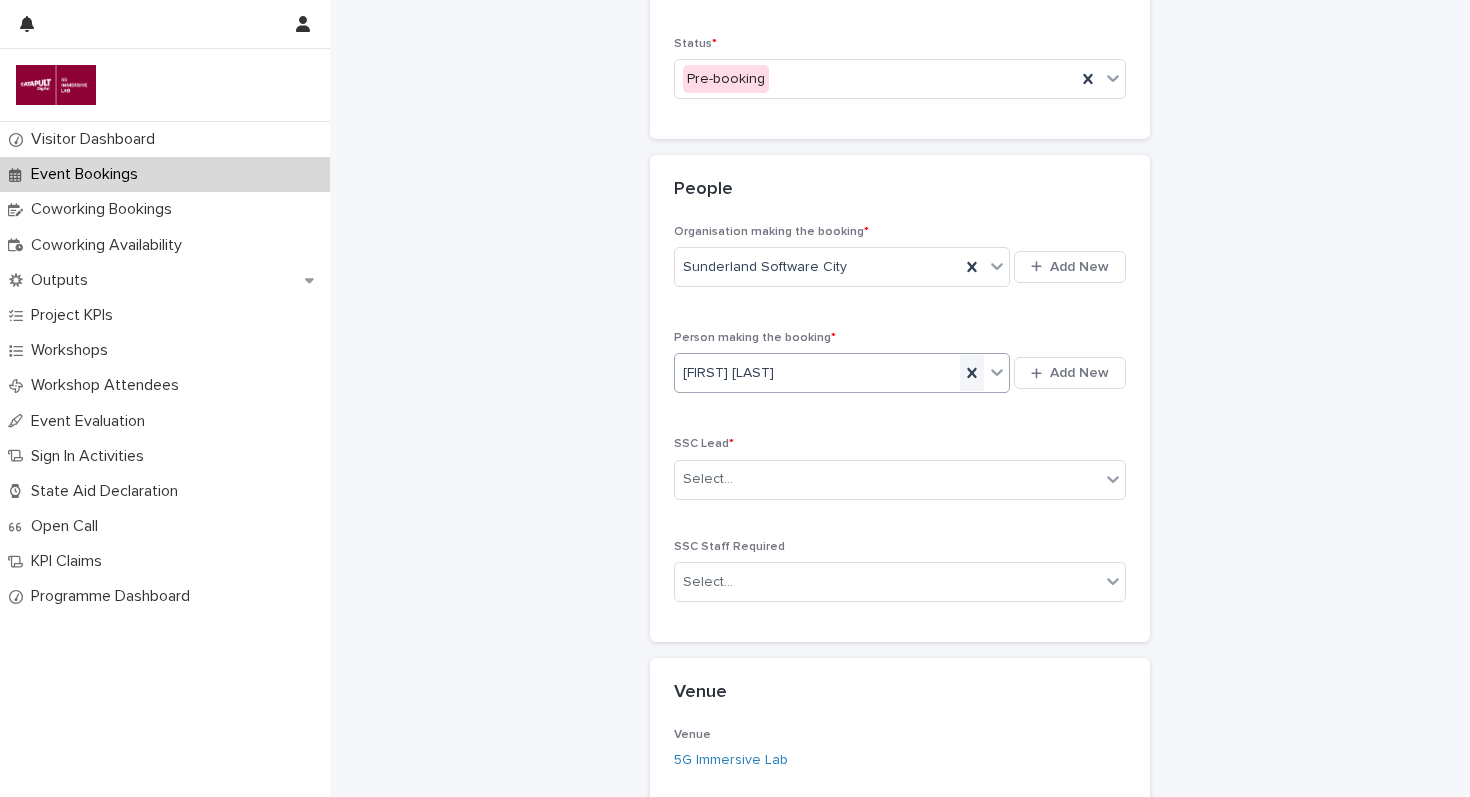 click 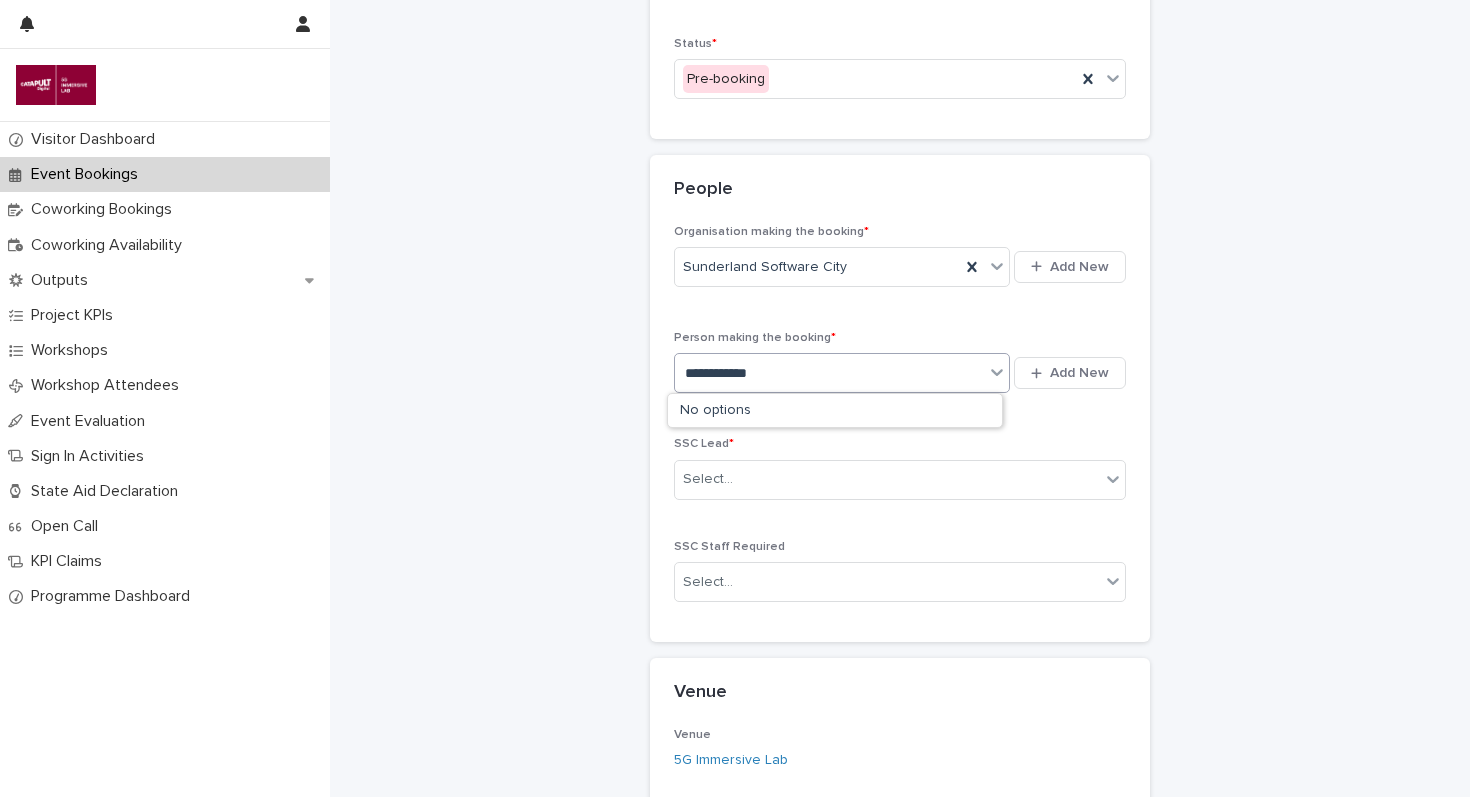 type on "**********" 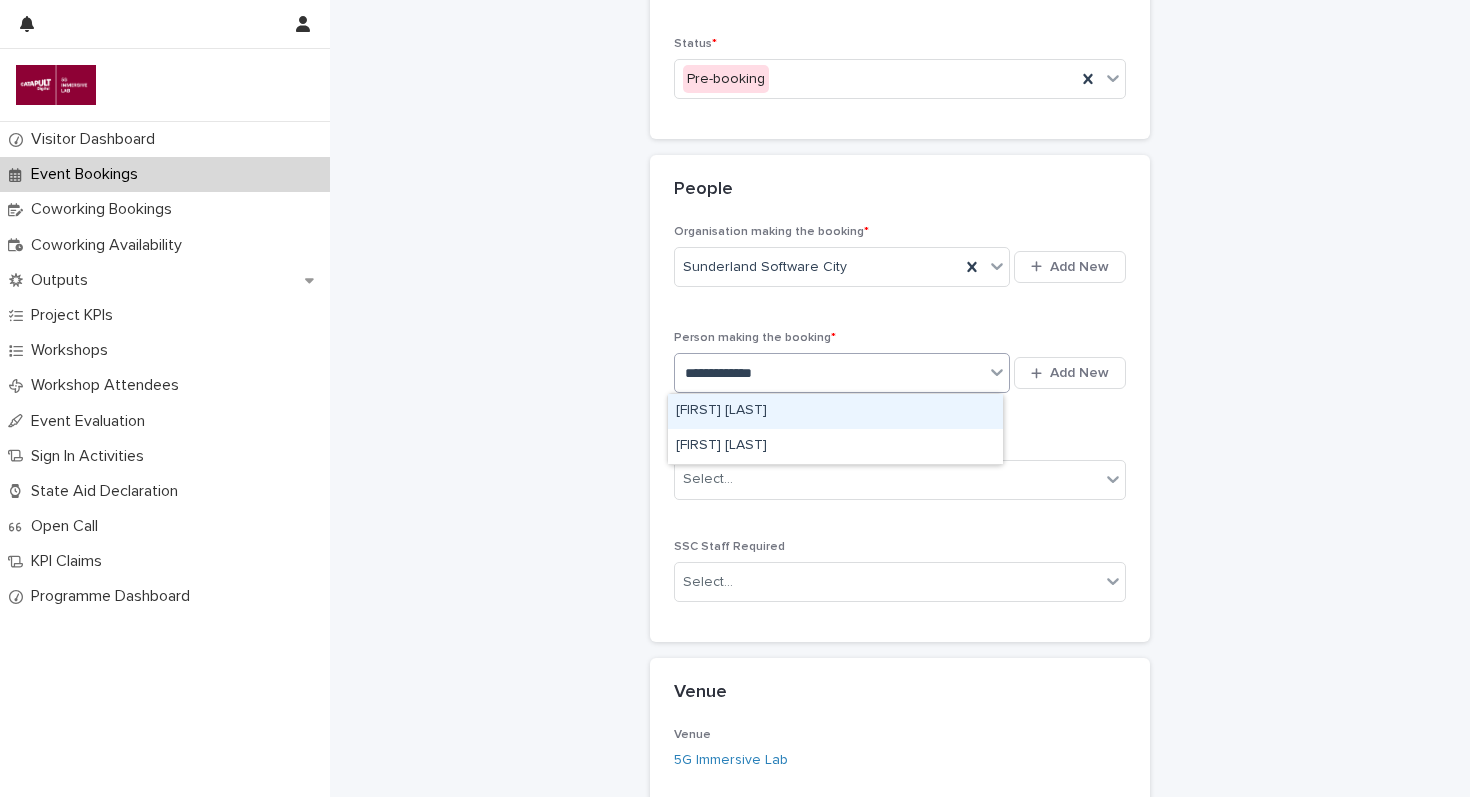 type 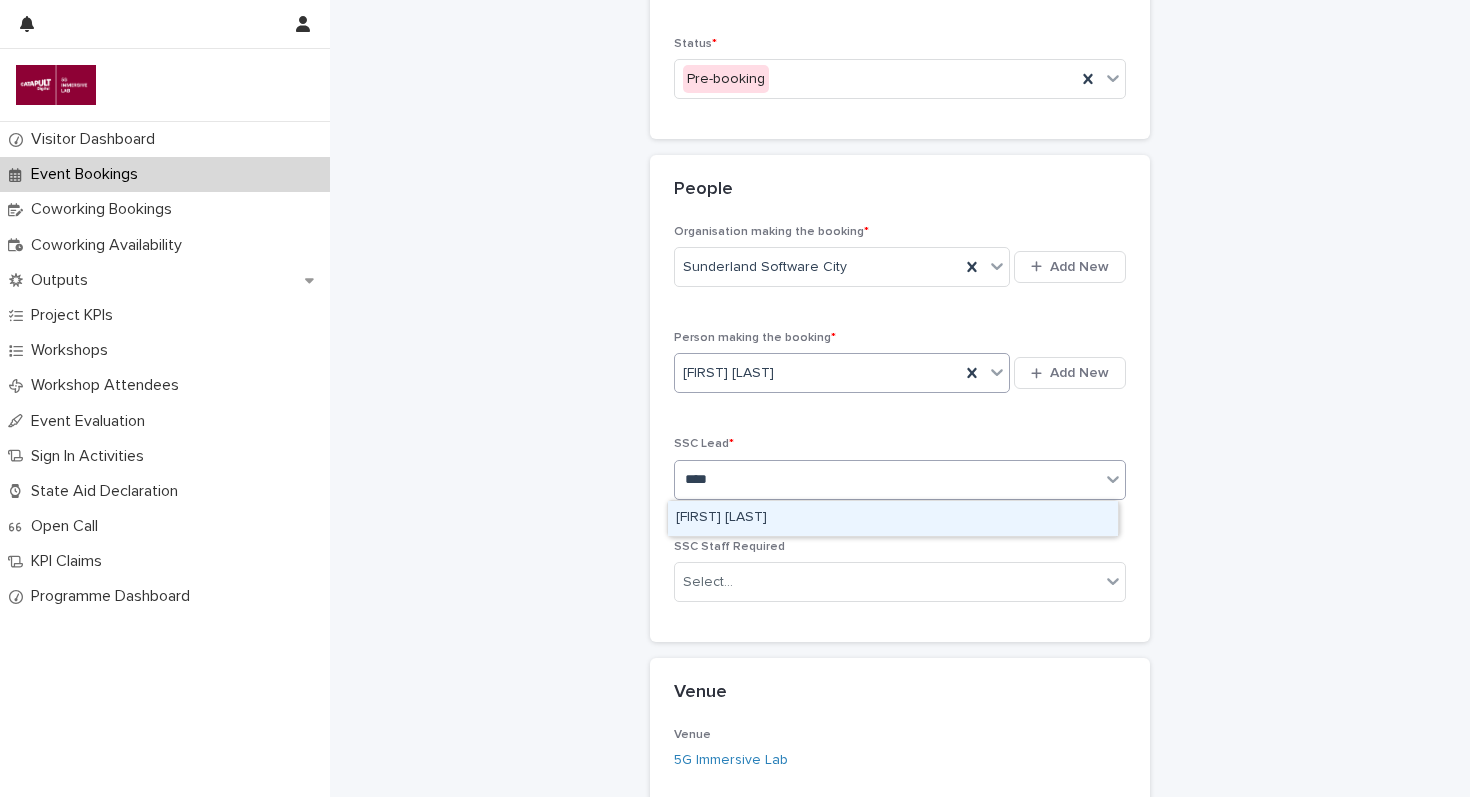 type on "*****" 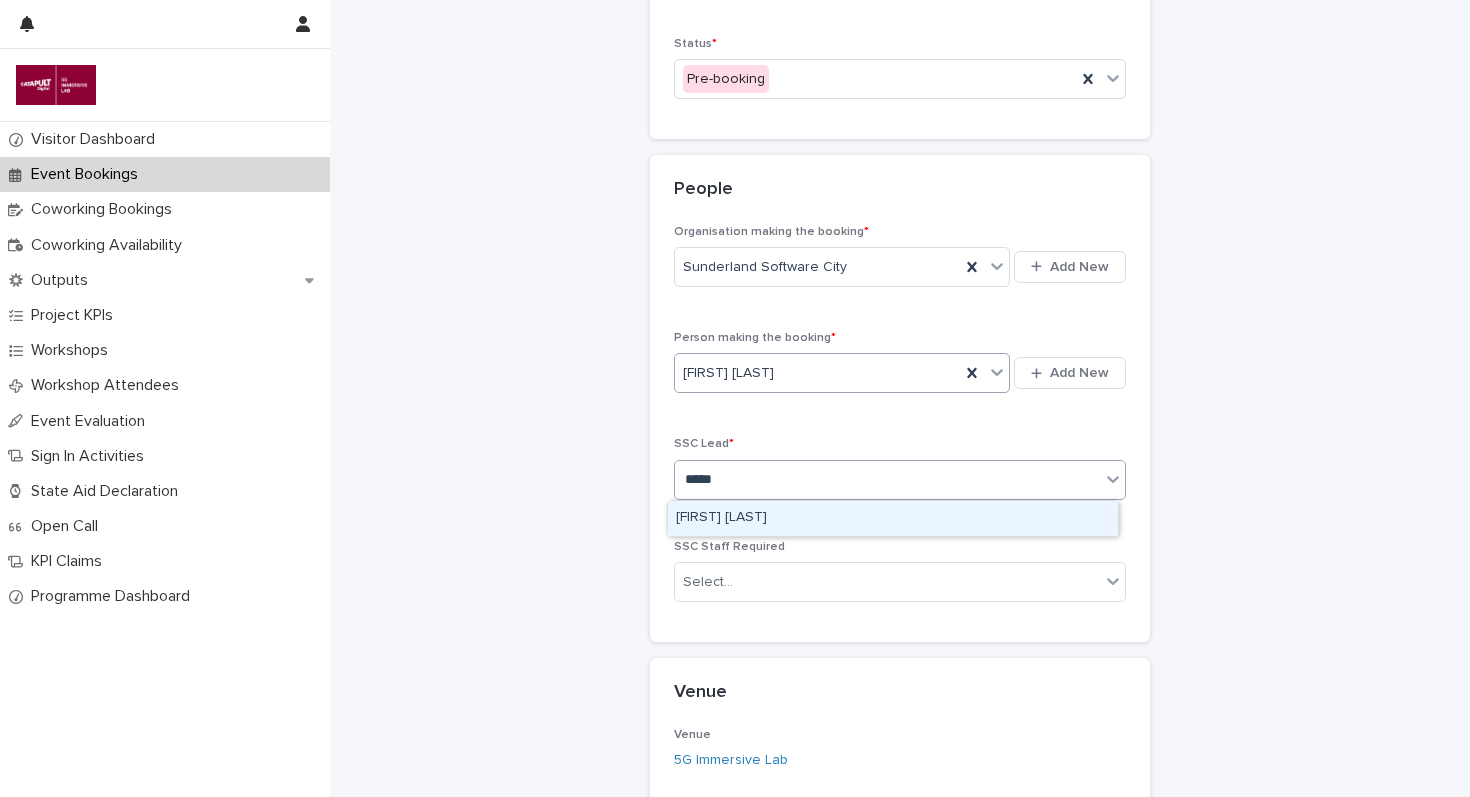 type 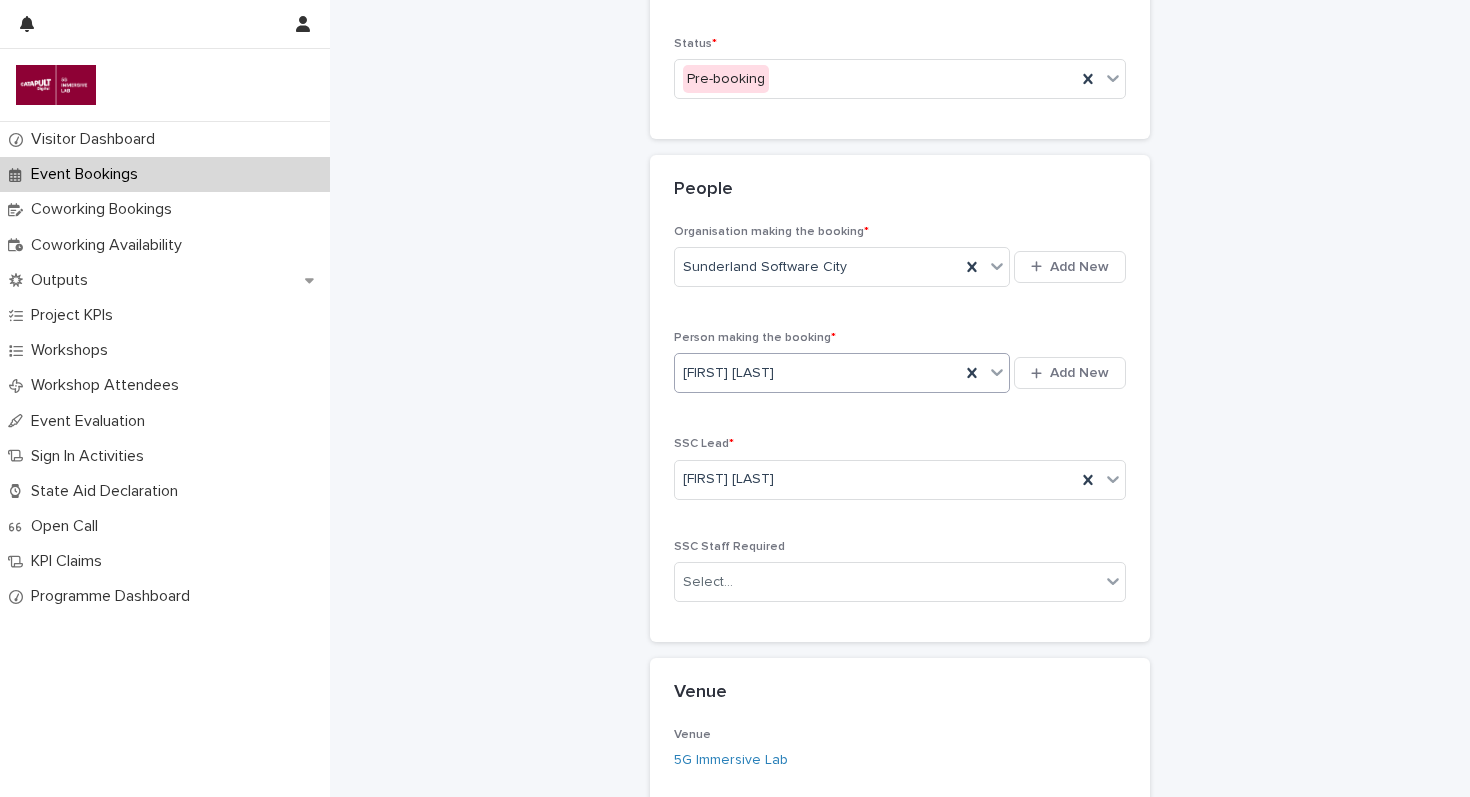 click on "Organisation making the booking * [ORG] Add New Person making the booking * [FIRST] [LAST] Add New SSC Lead * [FIRST] [LAST] SSC Staff Required Select..." at bounding box center (900, 434) 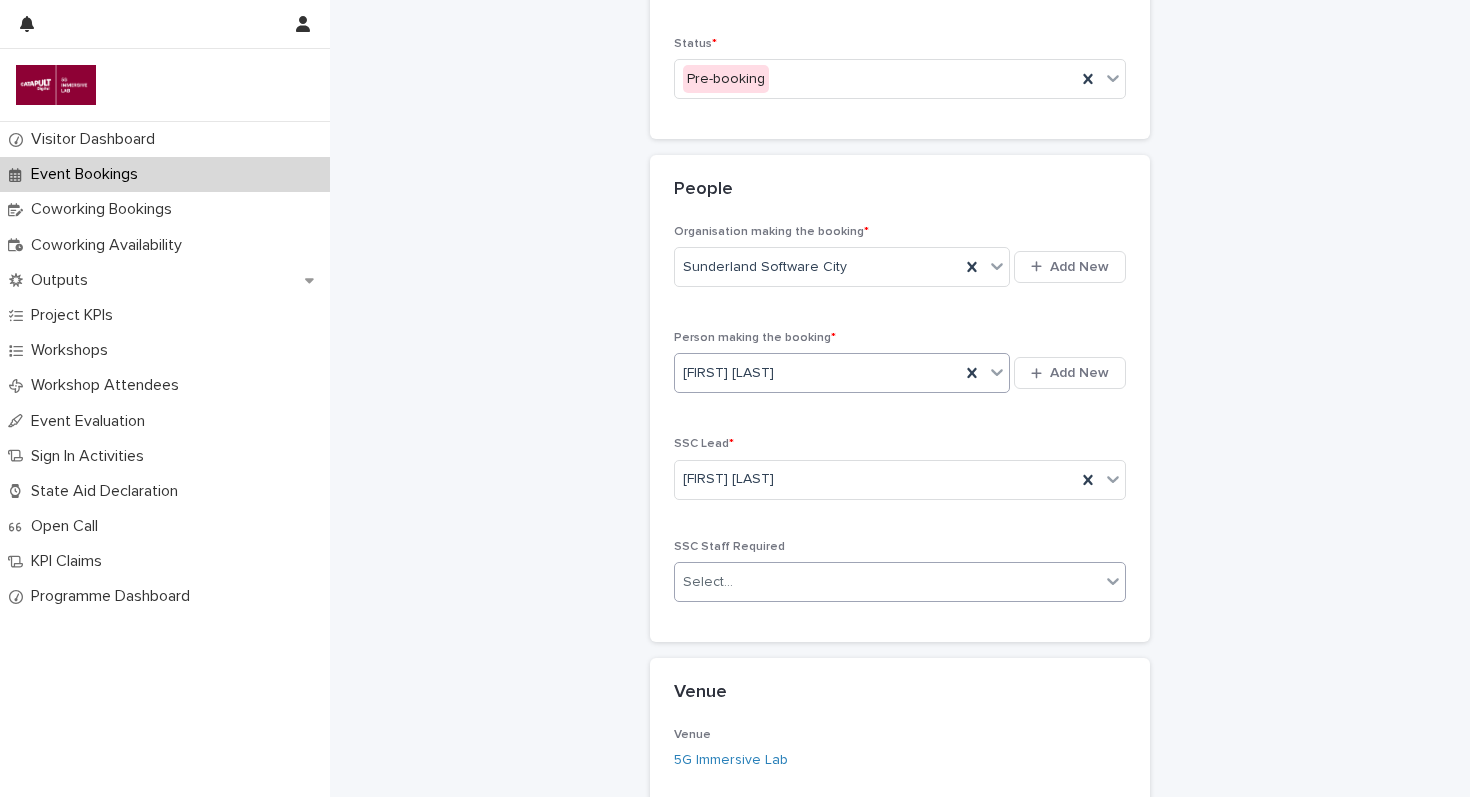 click on "Select..." at bounding box center (887, 582) 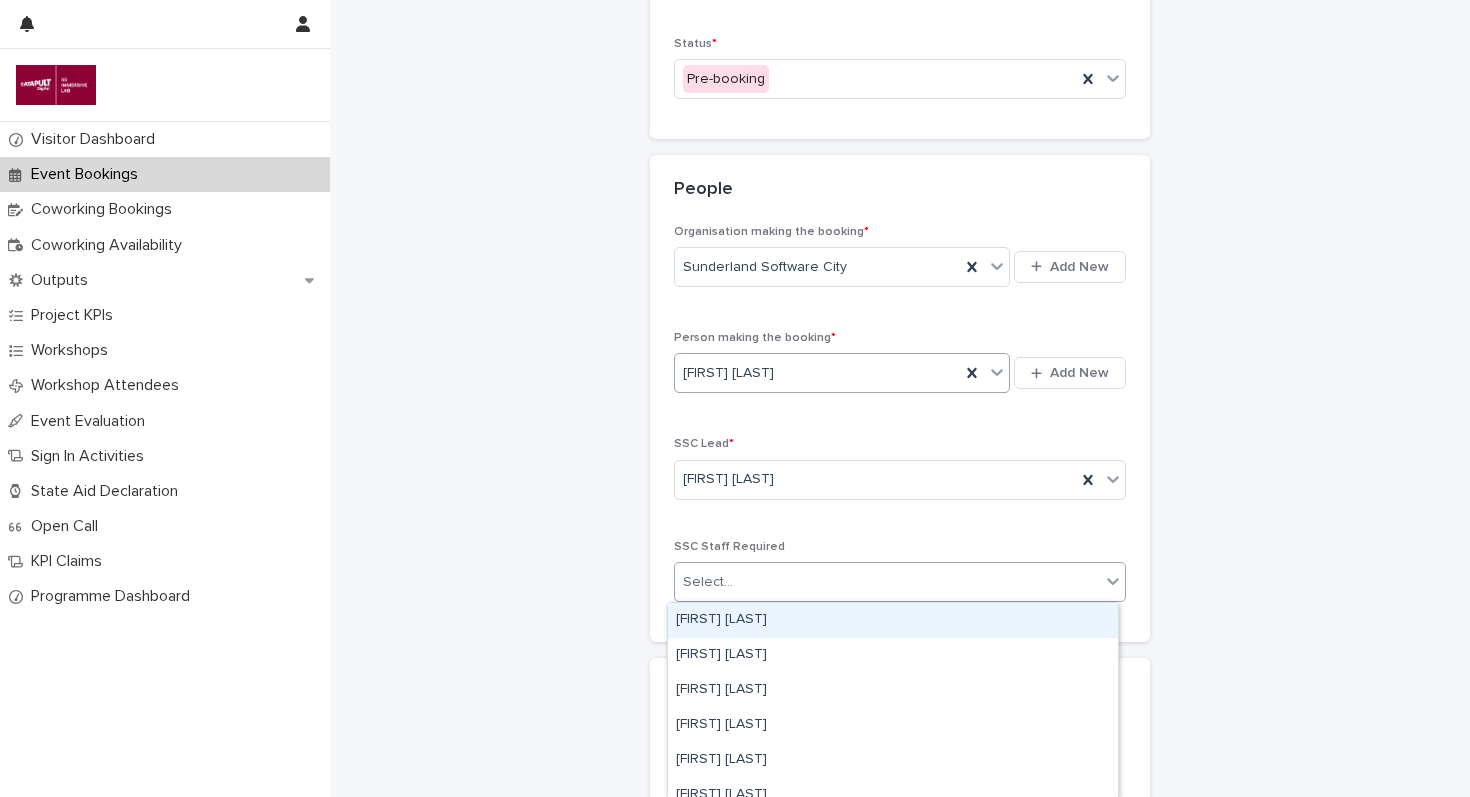 type on "*" 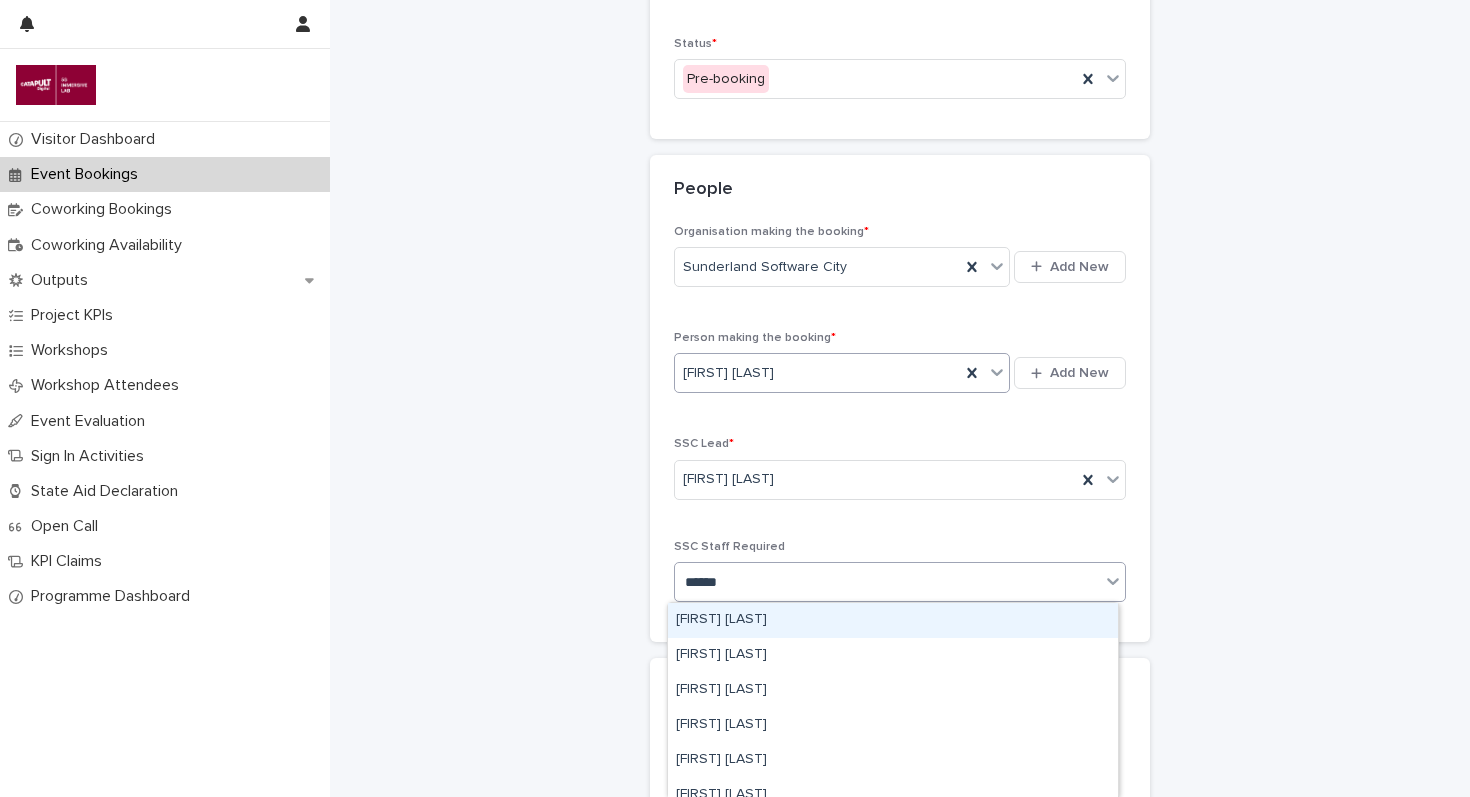 type on "*******" 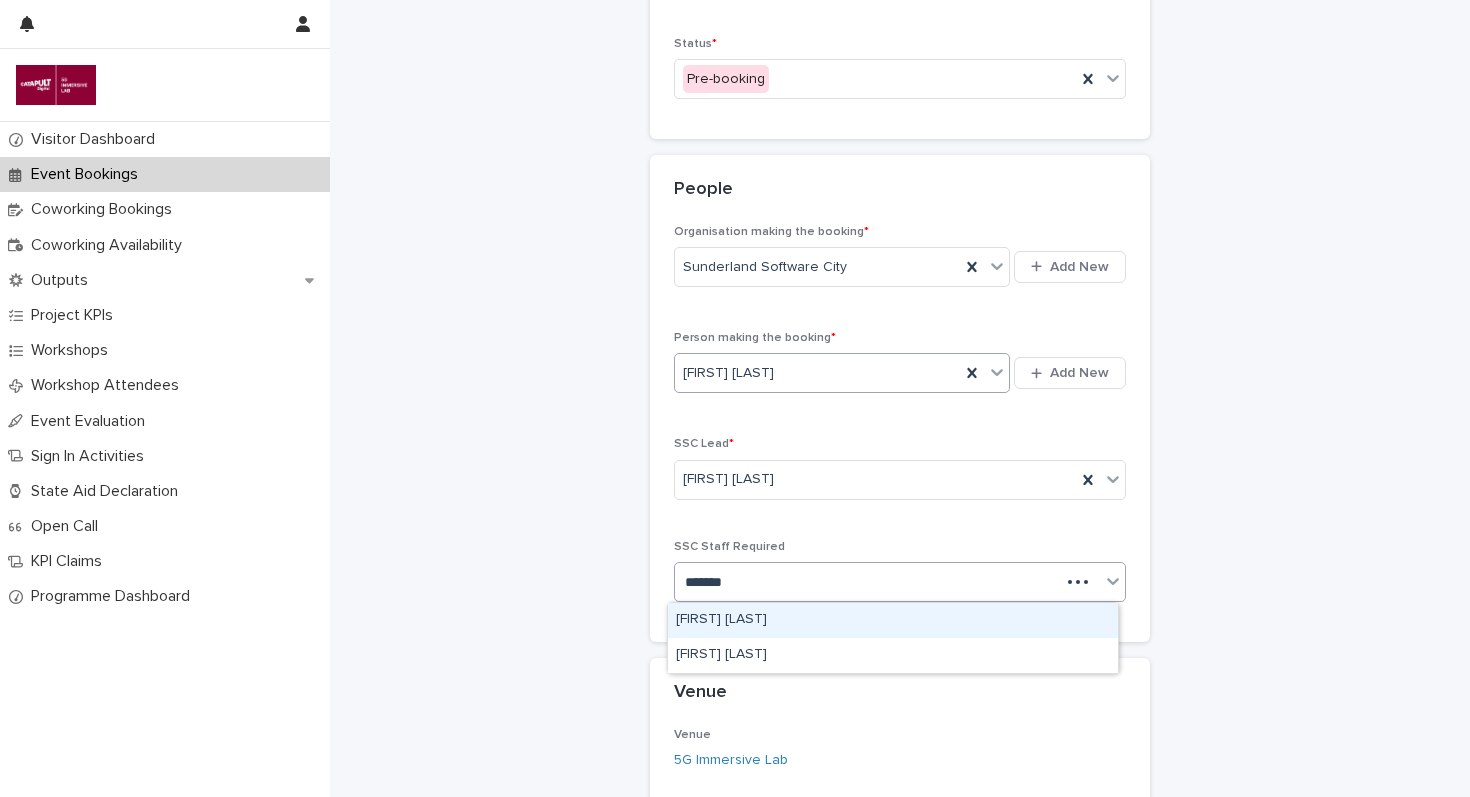 type 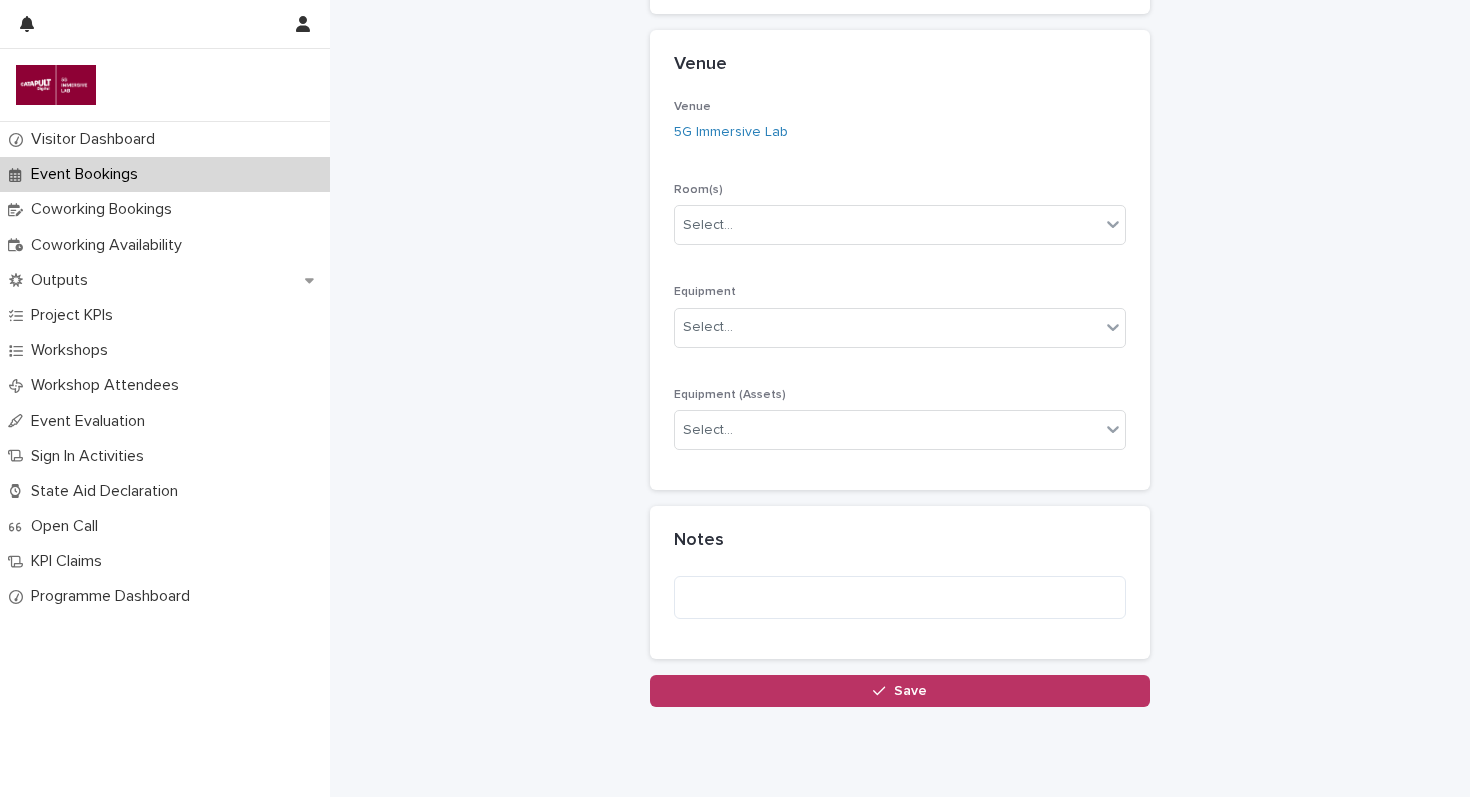 scroll, scrollTop: 1188, scrollLeft: 0, axis: vertical 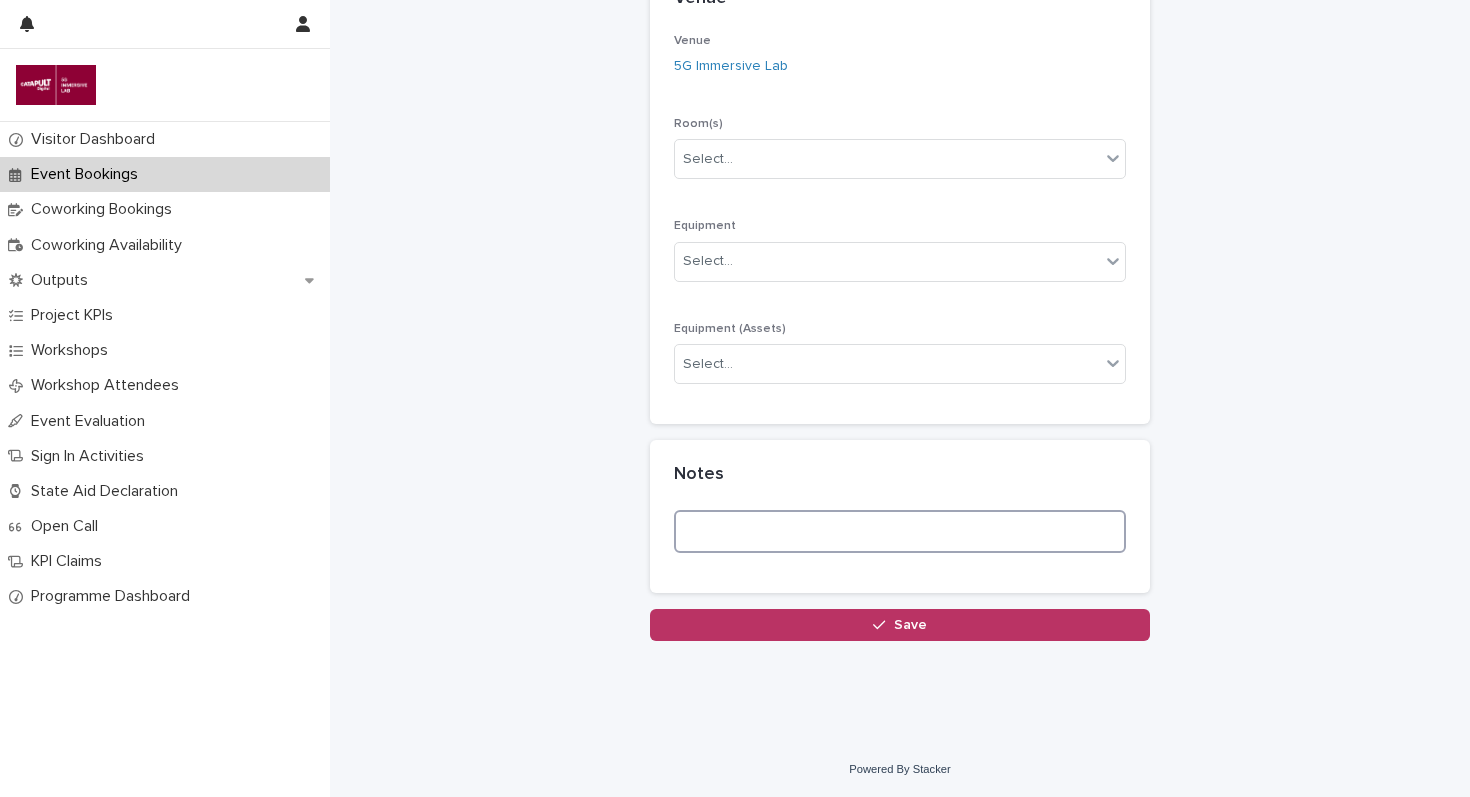 click at bounding box center (900, 531) 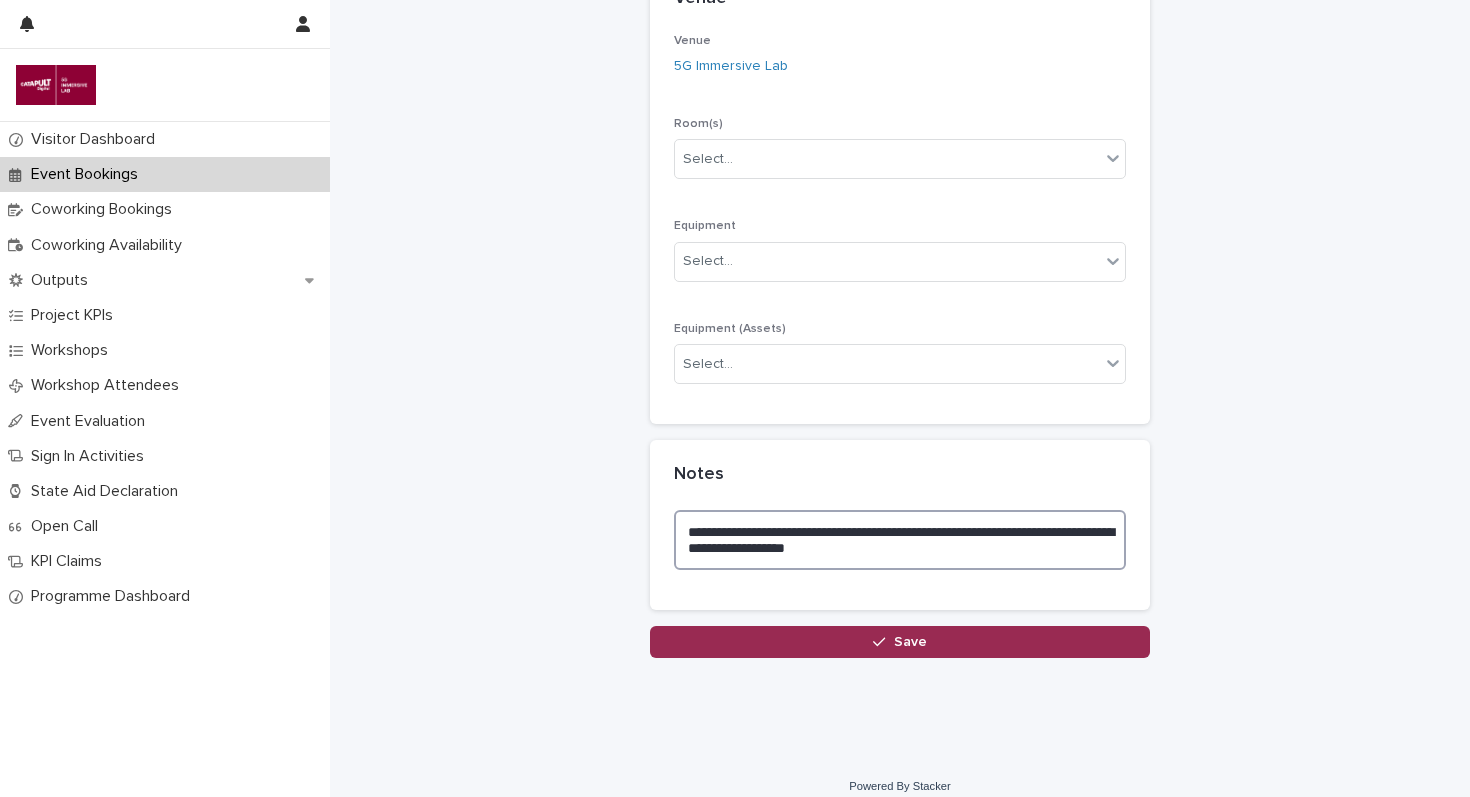 type on "**********" 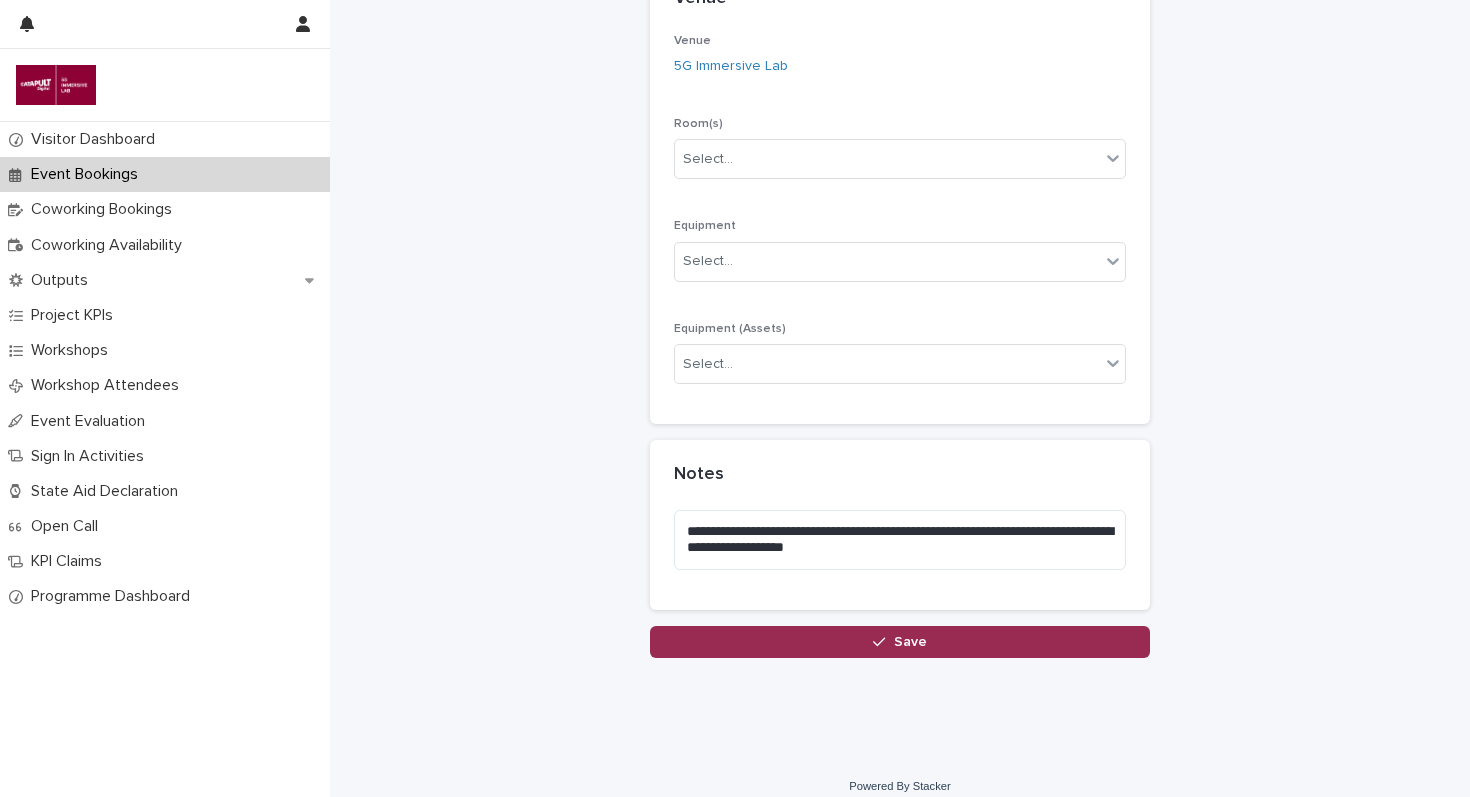 click on "Save" at bounding box center [900, 642] 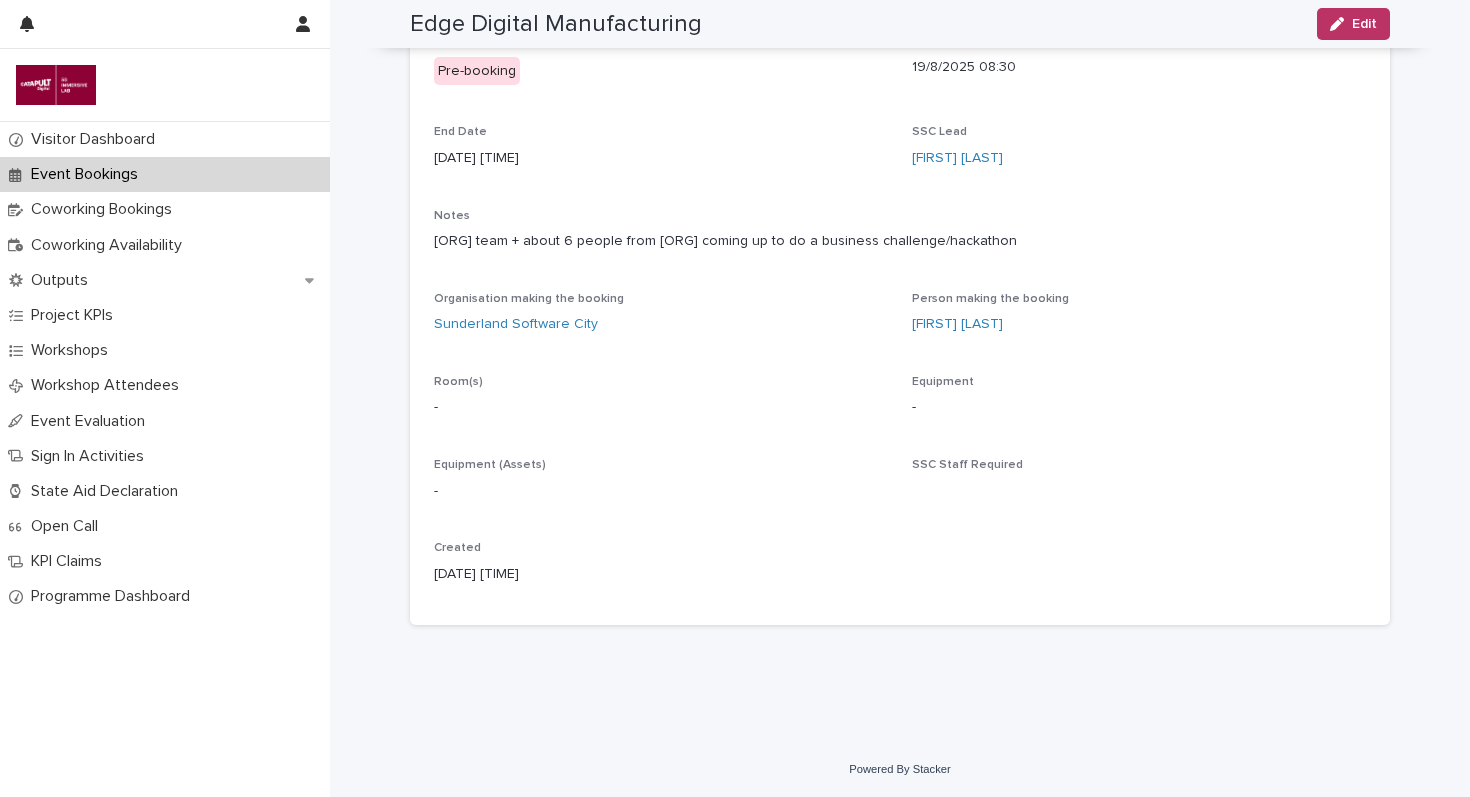 scroll, scrollTop: 320, scrollLeft: 0, axis: vertical 